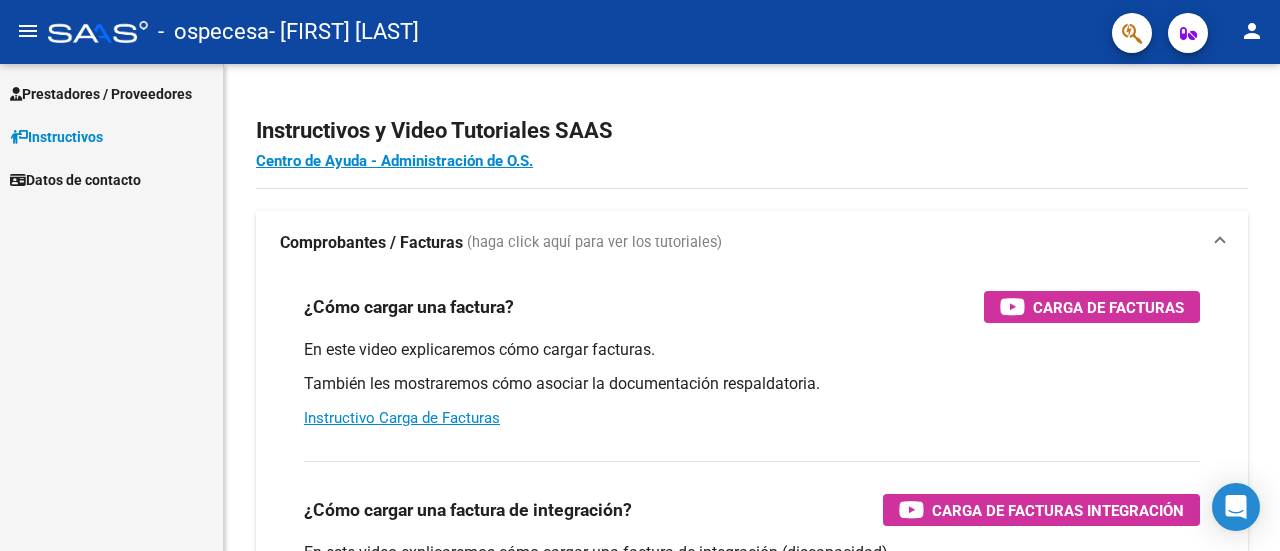 scroll, scrollTop: 0, scrollLeft: 0, axis: both 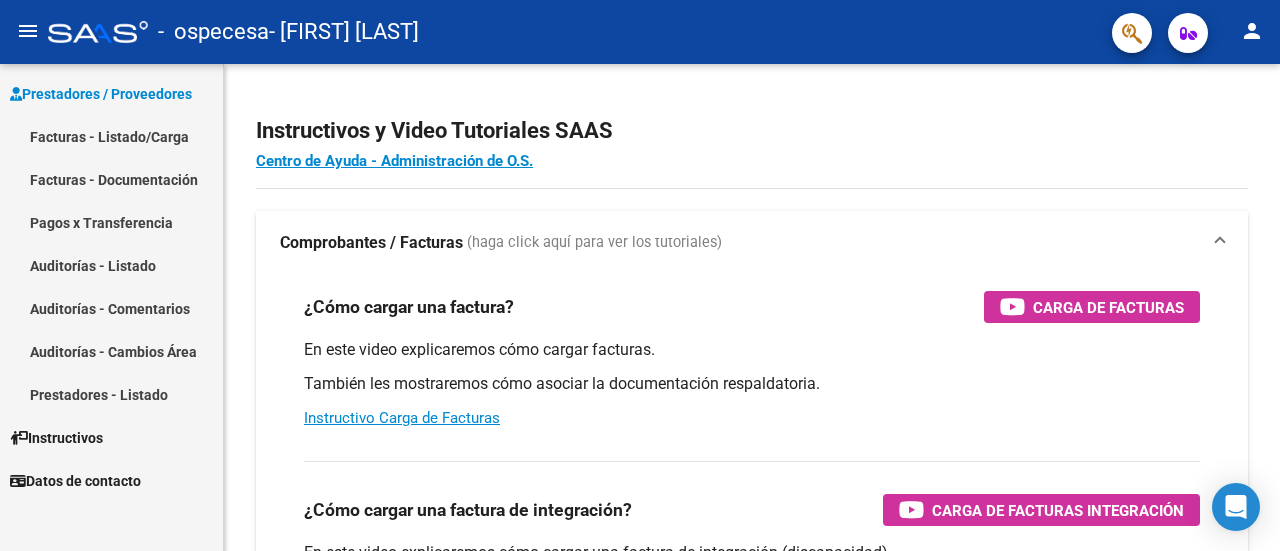 click on "Facturas - Listado/Carga" at bounding box center [111, 136] 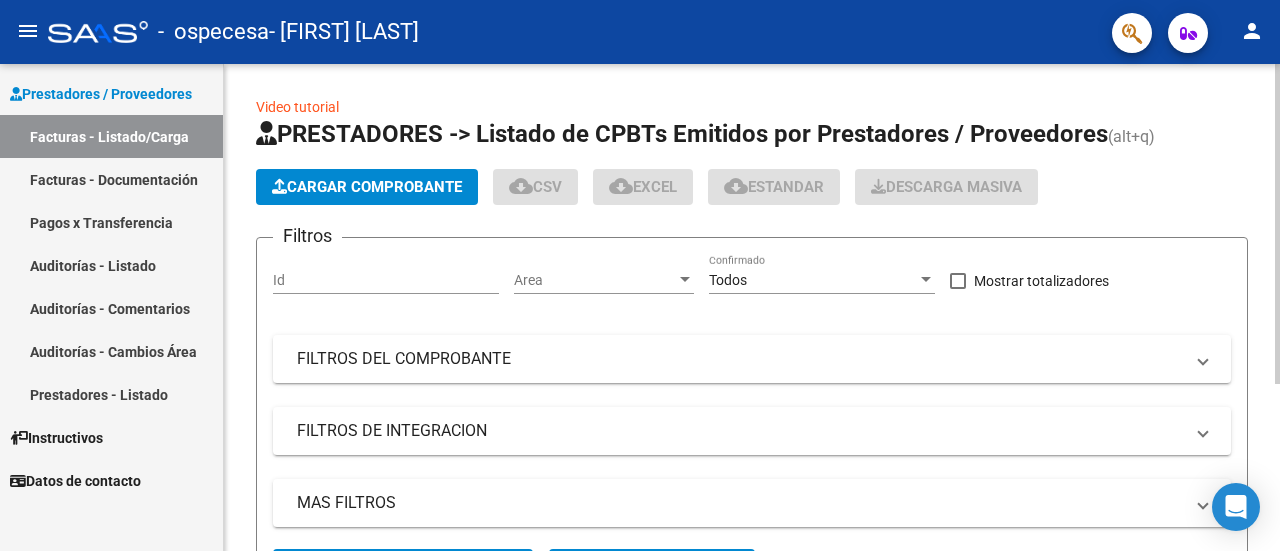 click on "Cargar Comprobante" 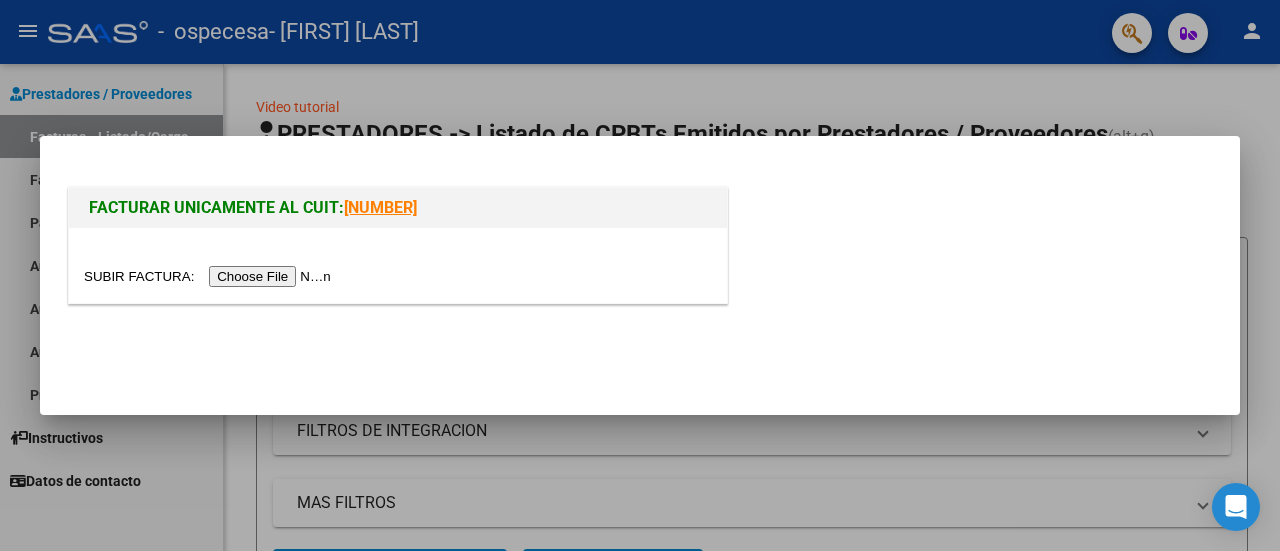click at bounding box center [210, 276] 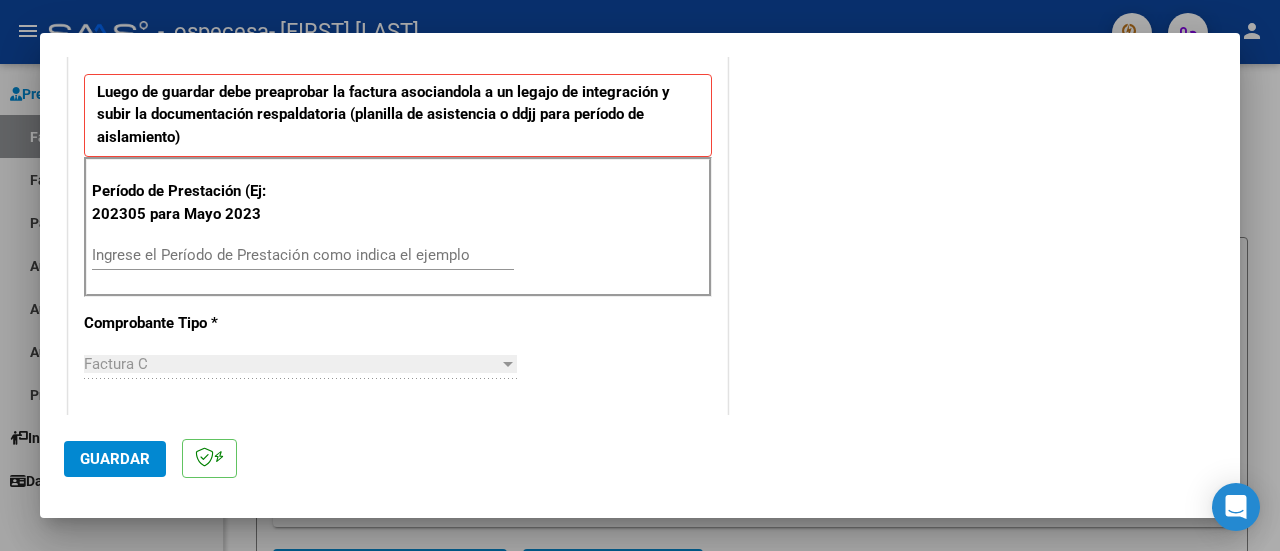 scroll, scrollTop: 504, scrollLeft: 0, axis: vertical 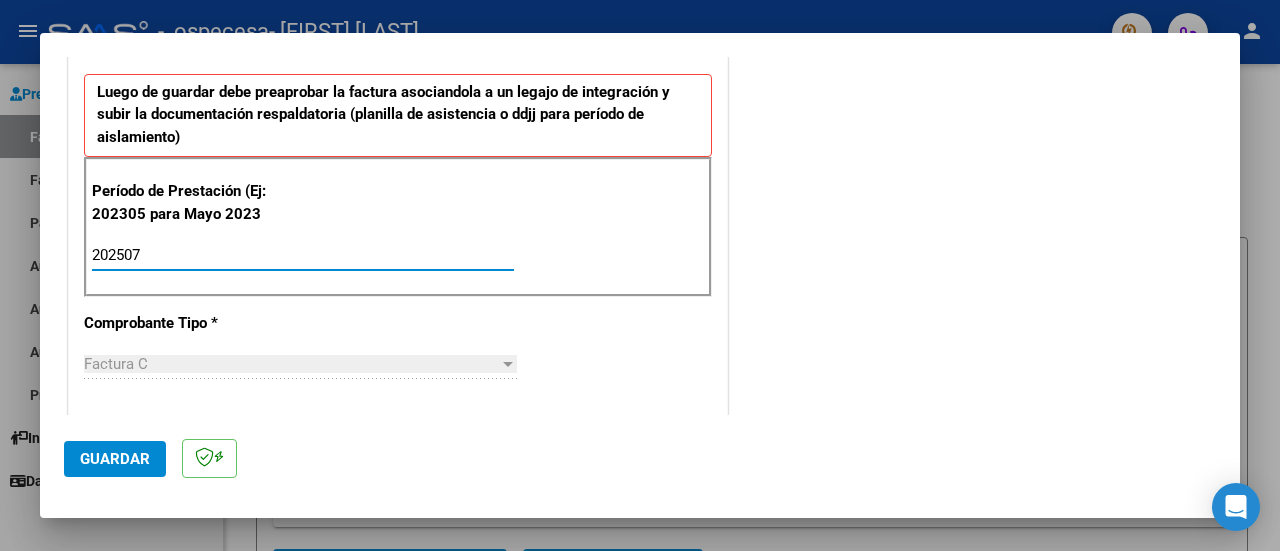 type on "202507" 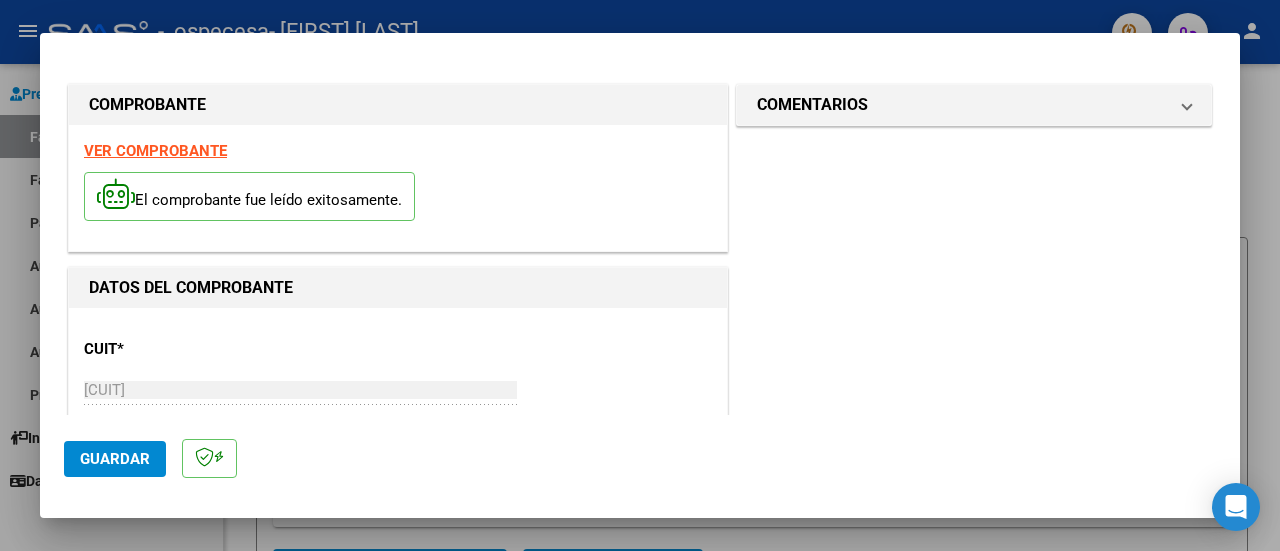 scroll, scrollTop: 0, scrollLeft: 0, axis: both 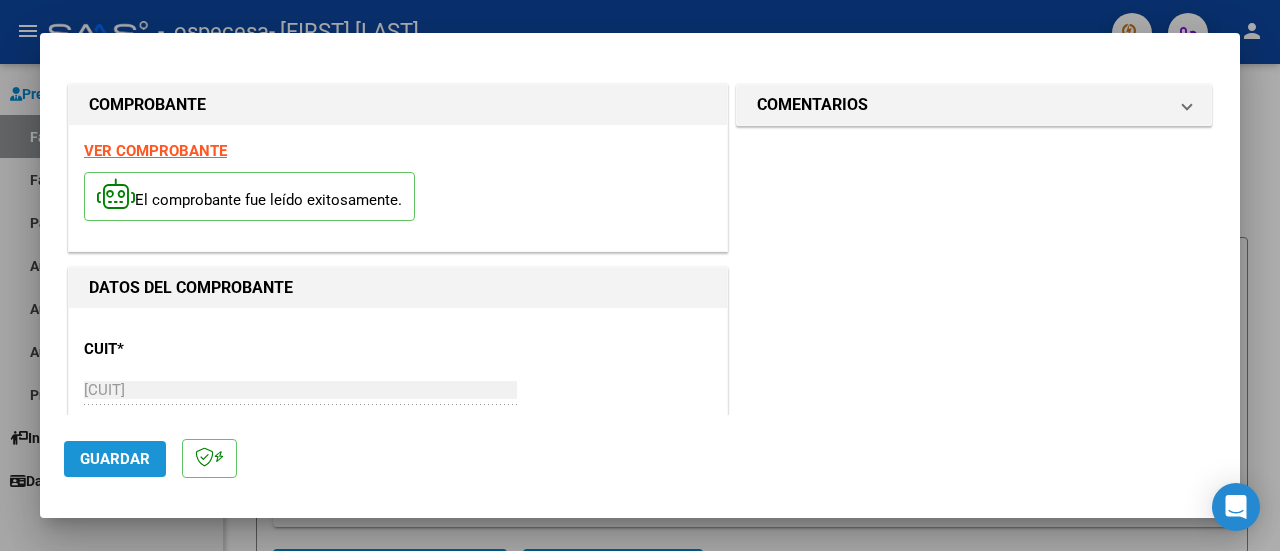 click on "Guardar" 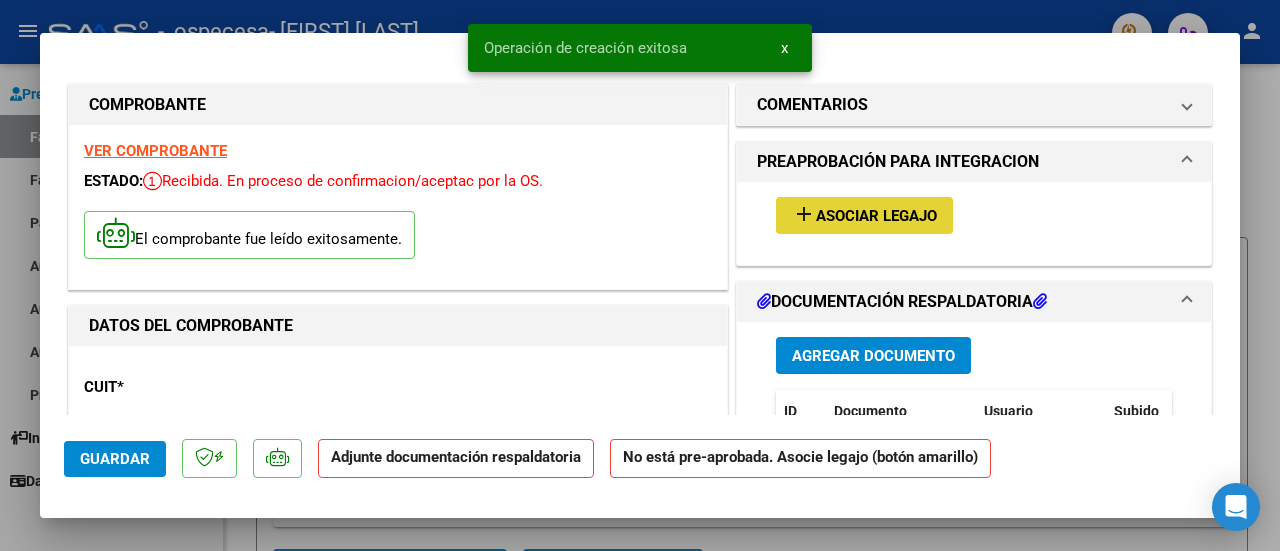 click on "Asociar Legajo" at bounding box center (876, 216) 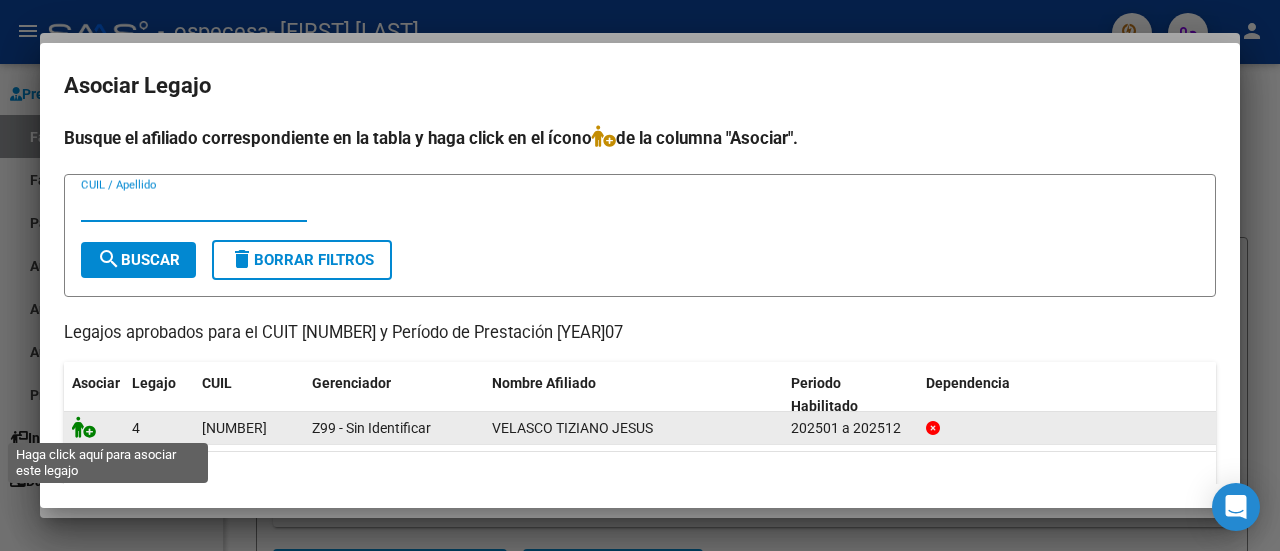 click 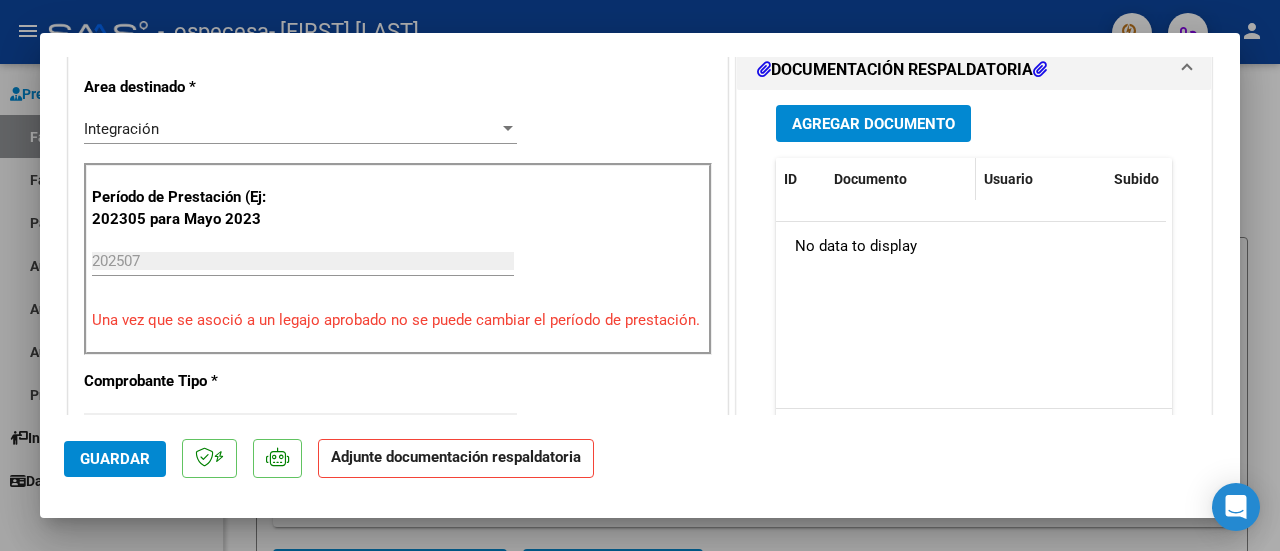 scroll, scrollTop: 500, scrollLeft: 0, axis: vertical 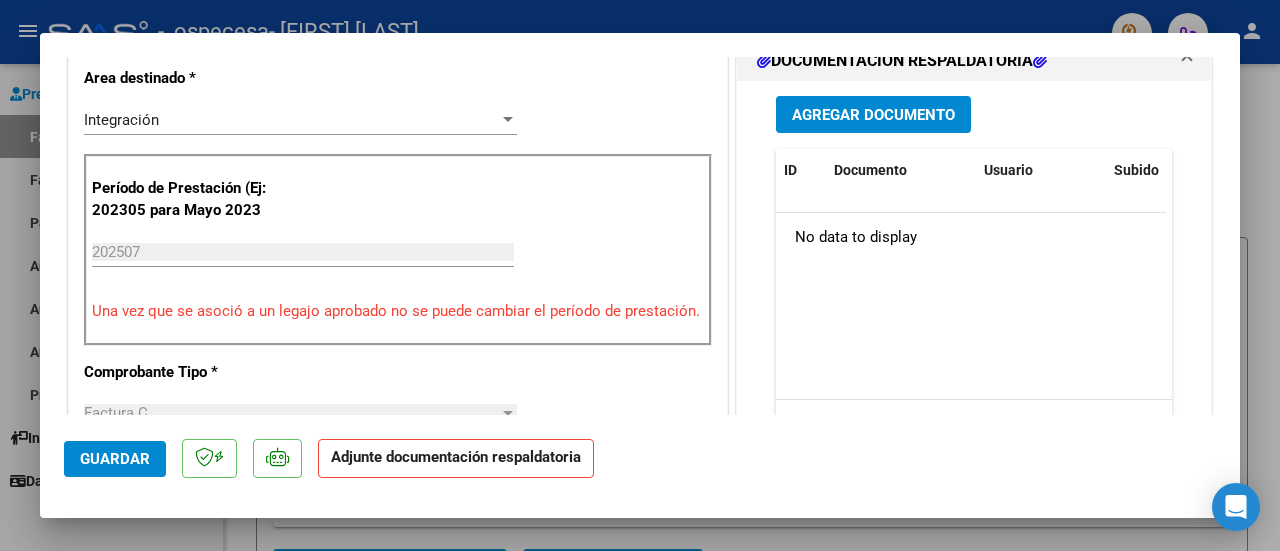 click on "Agregar Documento" at bounding box center [873, 115] 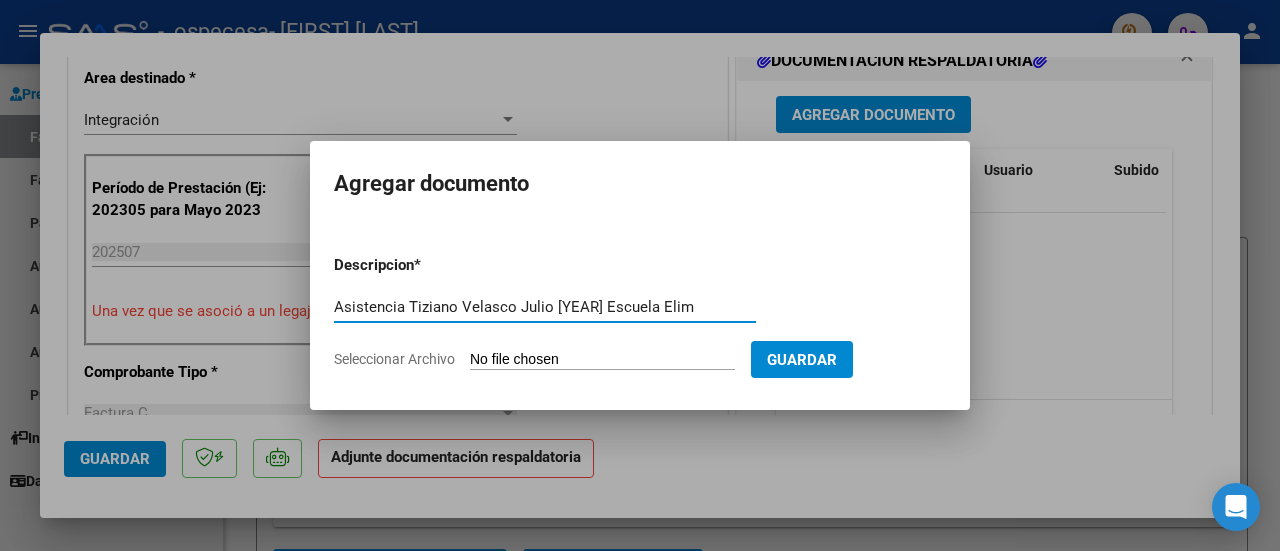 type on "Asistencia Tiziano Velasco Julio 2025 Escuela Elim" 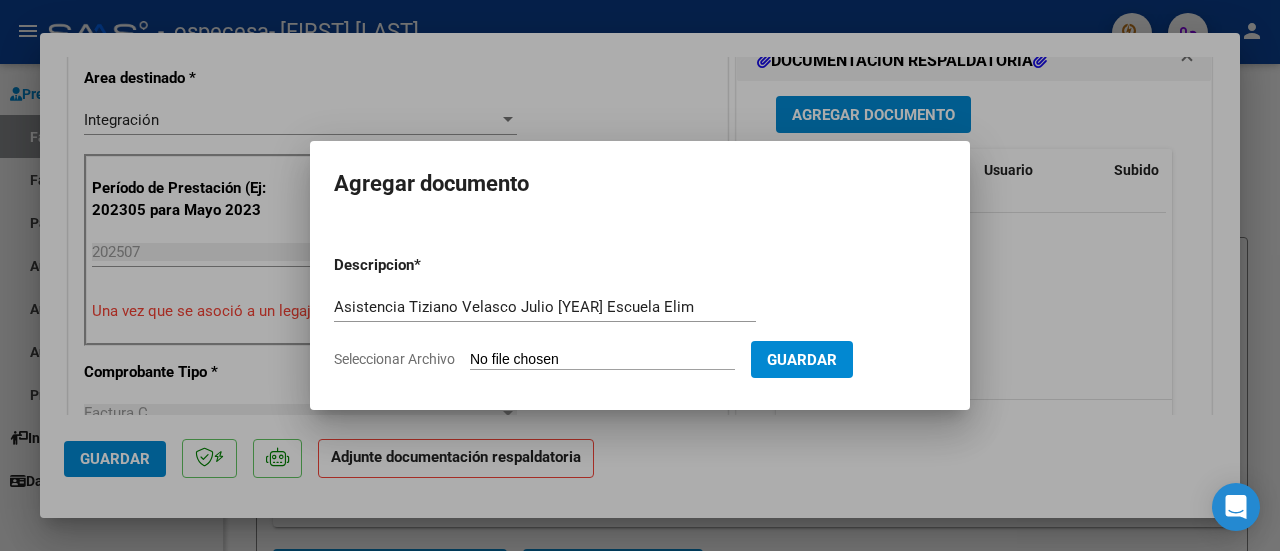click on "Seleccionar Archivo" at bounding box center (602, 360) 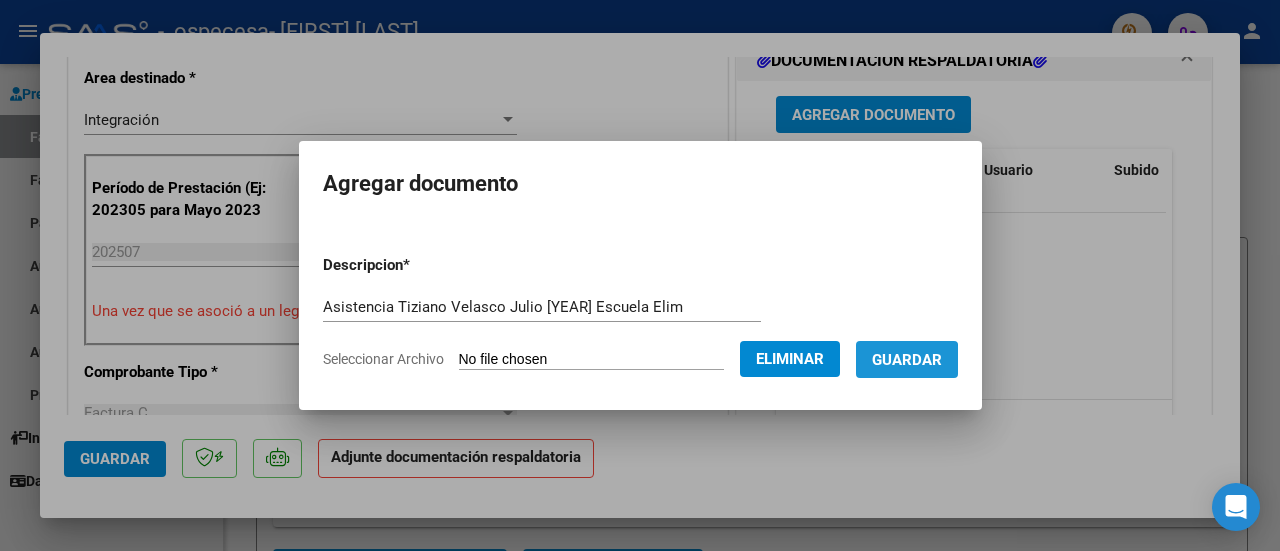 click on "Guardar" at bounding box center (907, 360) 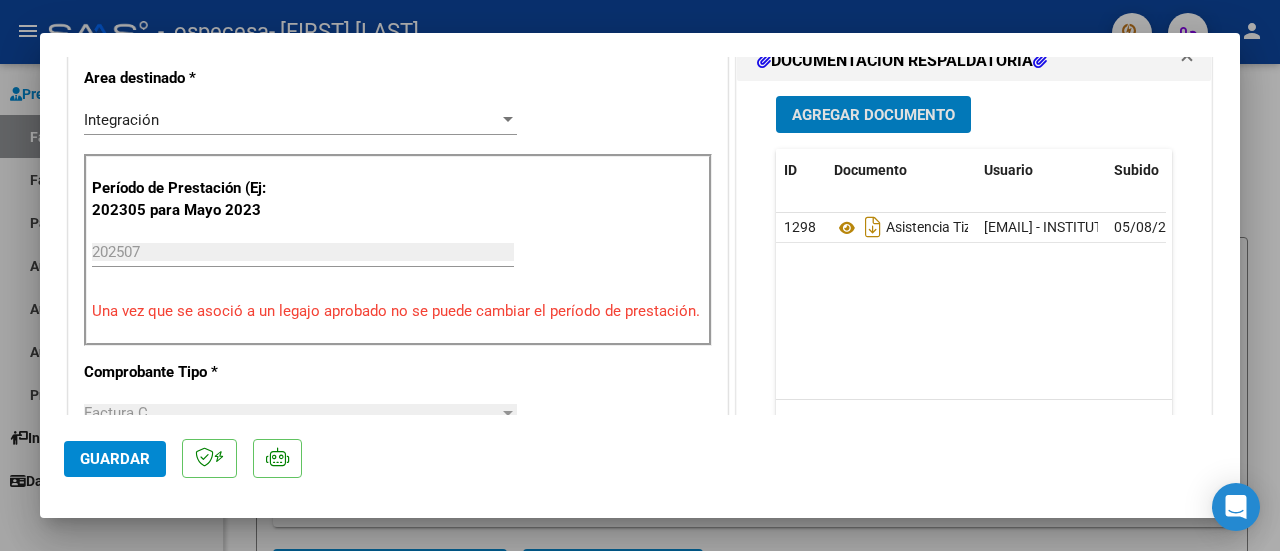 click on "Agregar Documento" at bounding box center (873, 115) 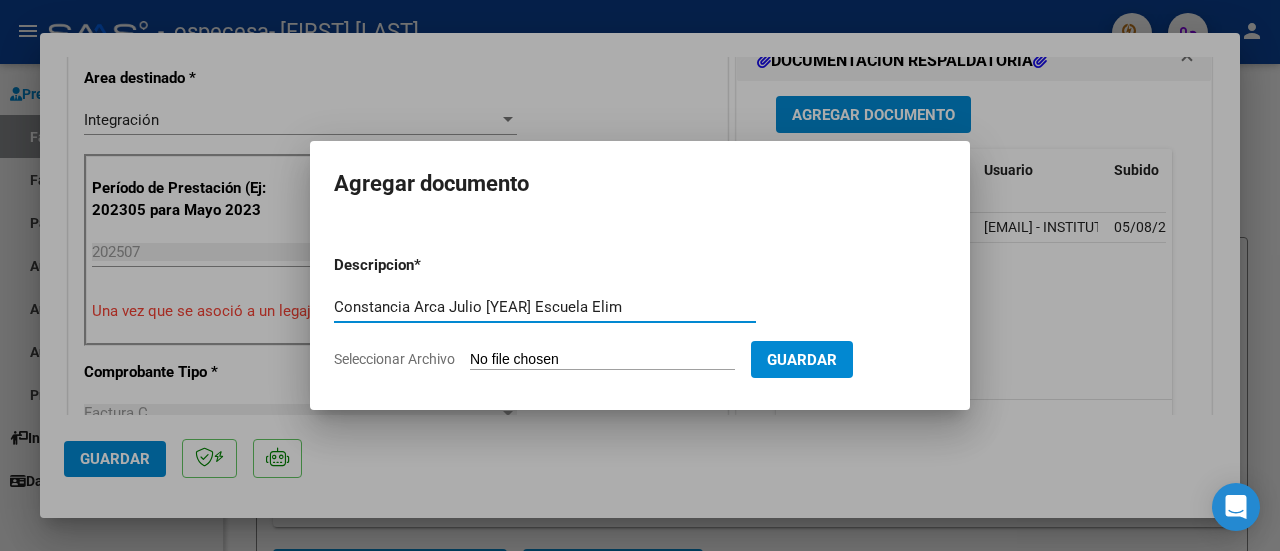 type on "Constancia [LAST] [MONTH] [YEAR] [SCHOOL] [SCHOOL]" 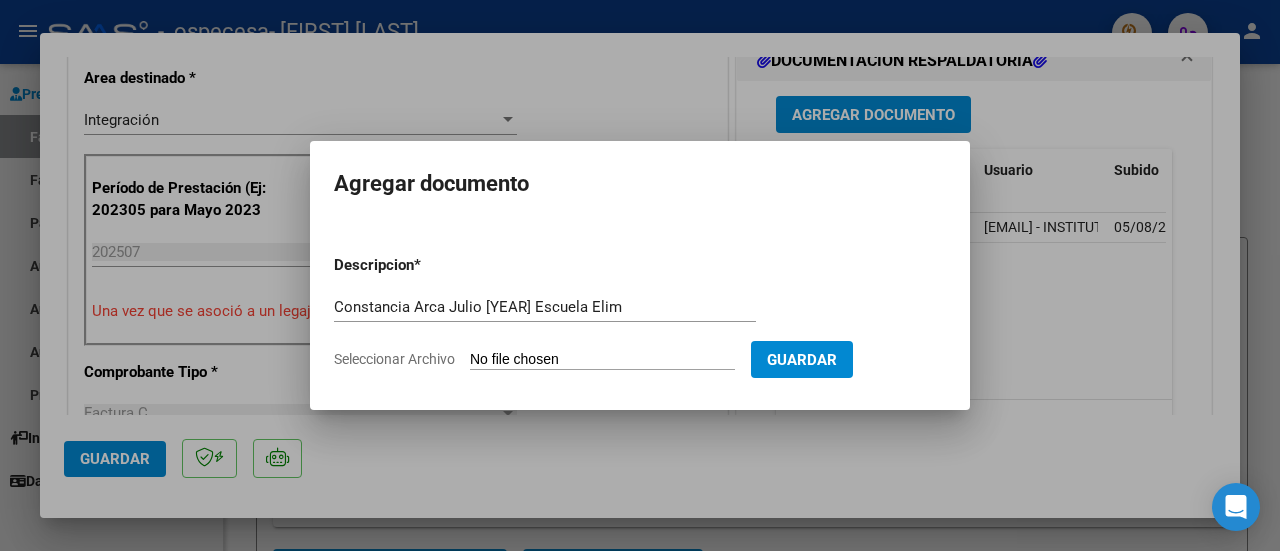 type on "C:\fakepath\[ARCA] [AFIP] [MONTH] [YEAR] [SCHOOL] Elim.pdf" 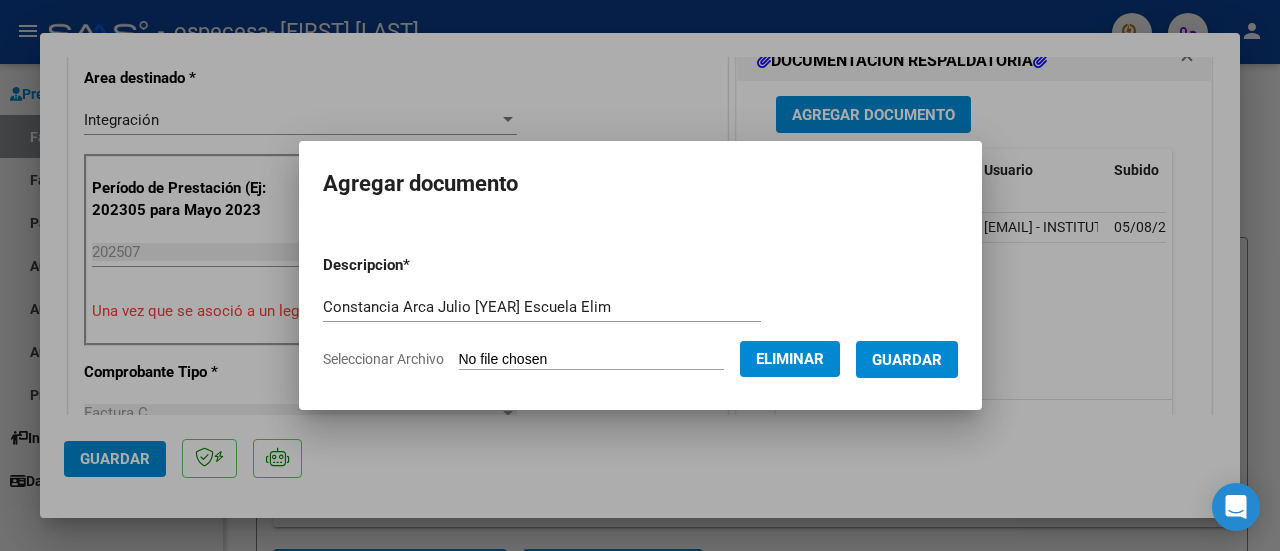 click on "Guardar" at bounding box center (907, 360) 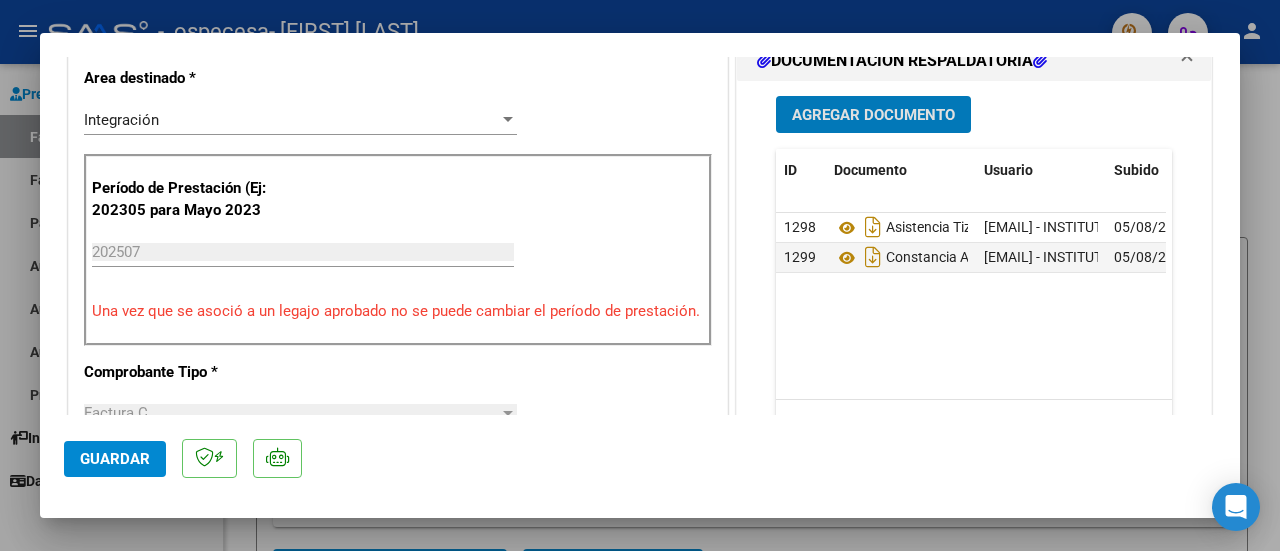 click on "Guardar" 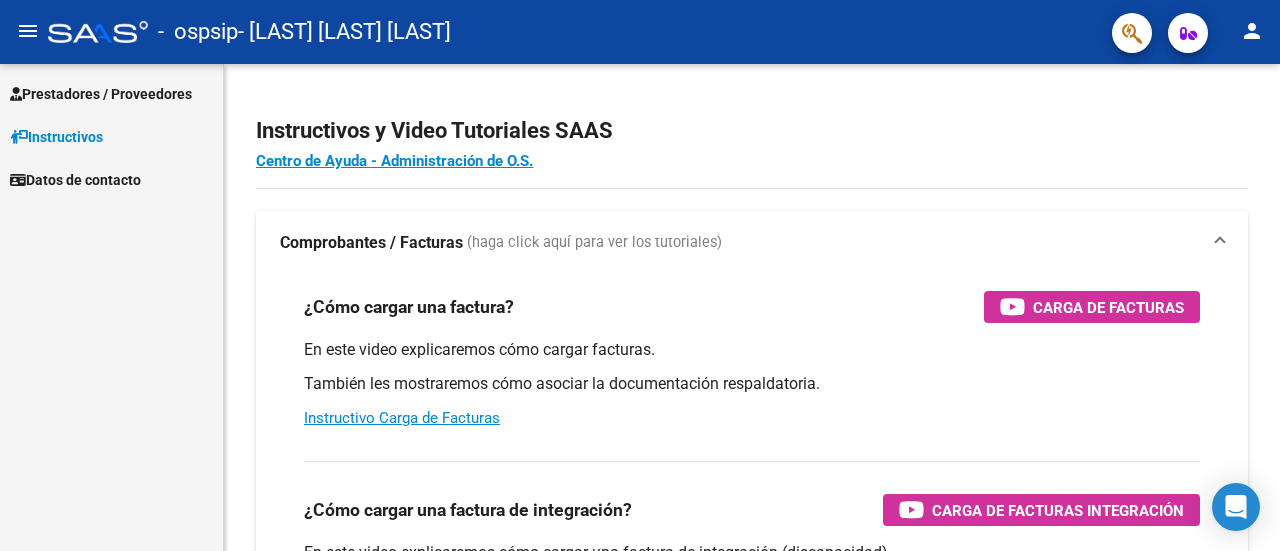 scroll, scrollTop: 0, scrollLeft: 0, axis: both 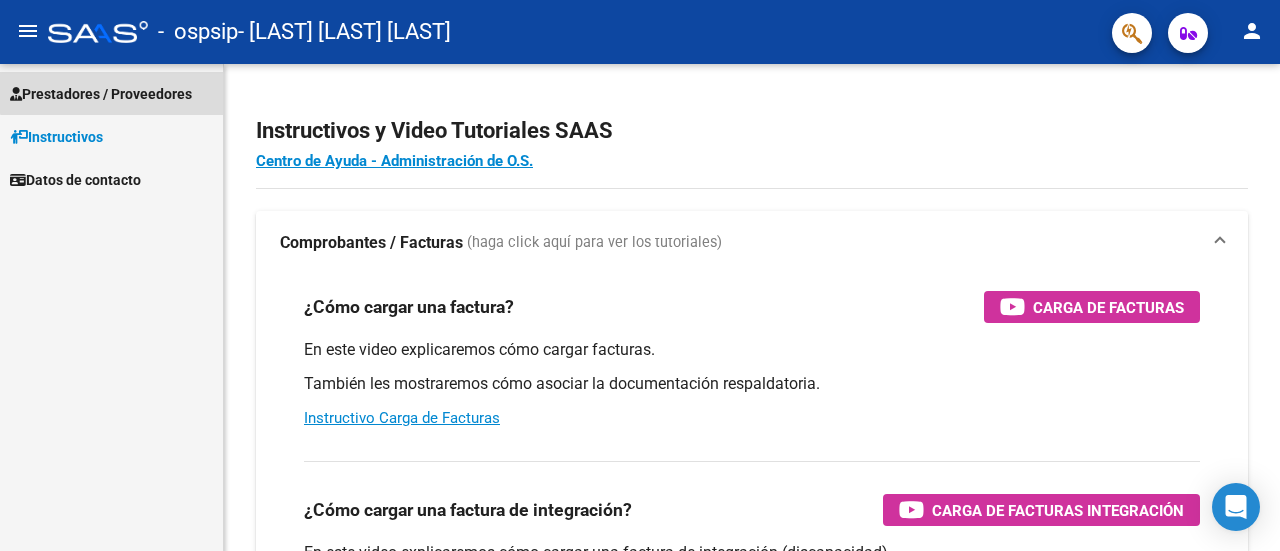 click on "Prestadores / Proveedores" at bounding box center [101, 94] 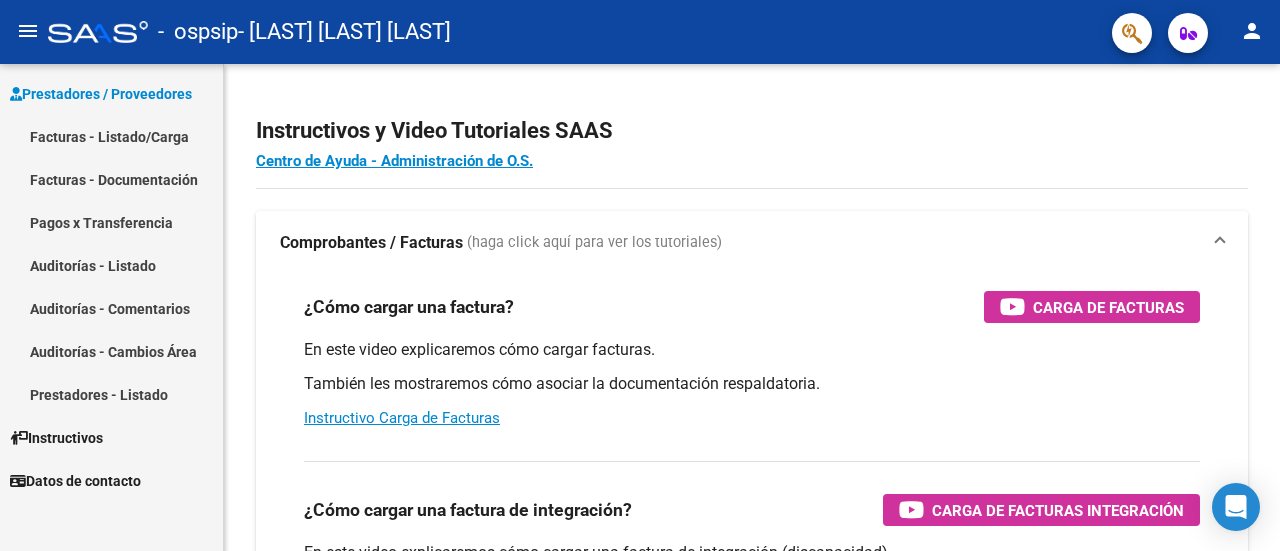 click on "Facturas - Listado/Carga" at bounding box center [111, 136] 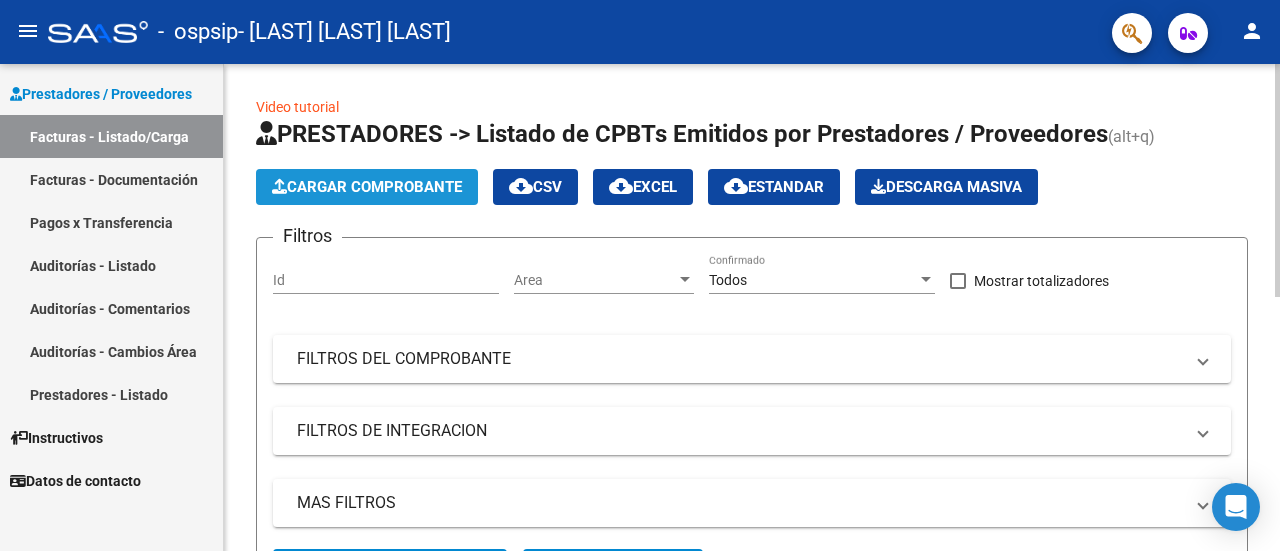 click on "Cargar Comprobante" 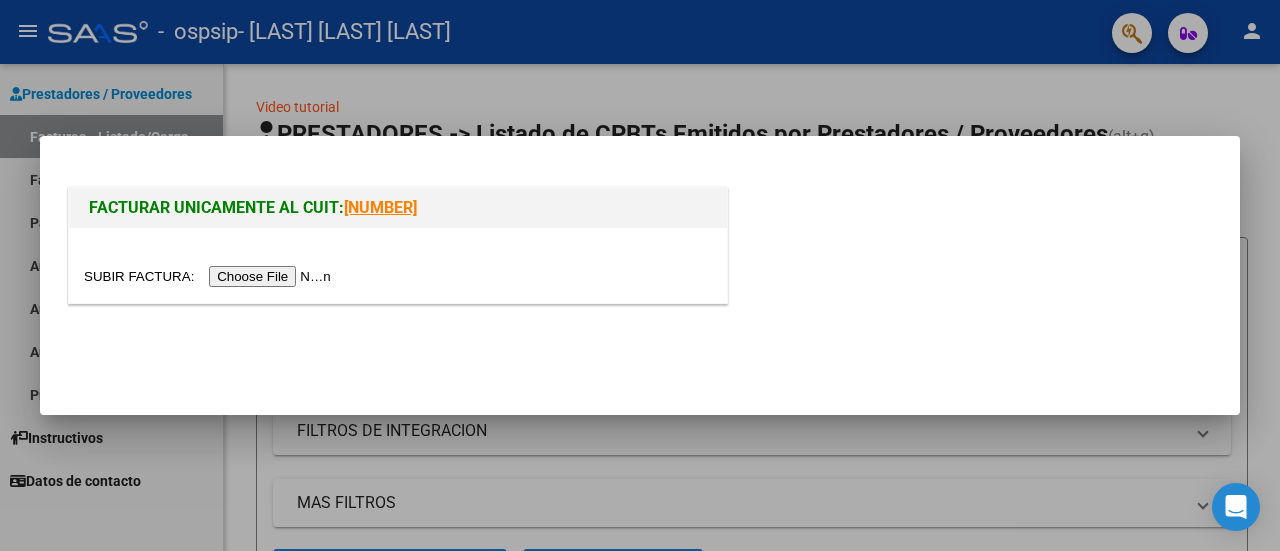 click at bounding box center (210, 276) 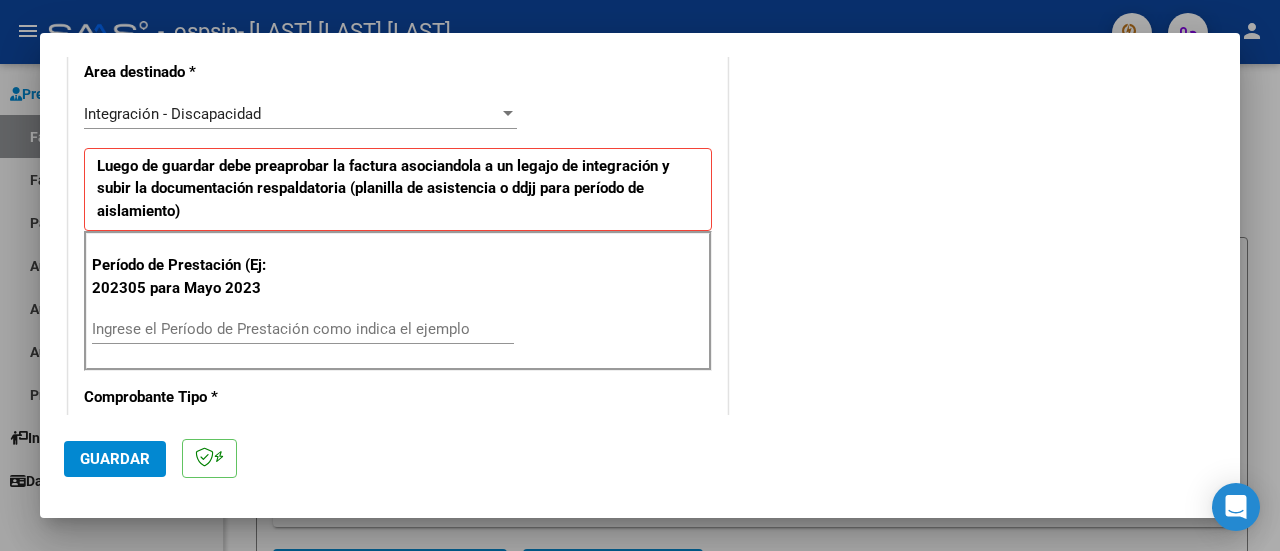 scroll, scrollTop: 400, scrollLeft: 0, axis: vertical 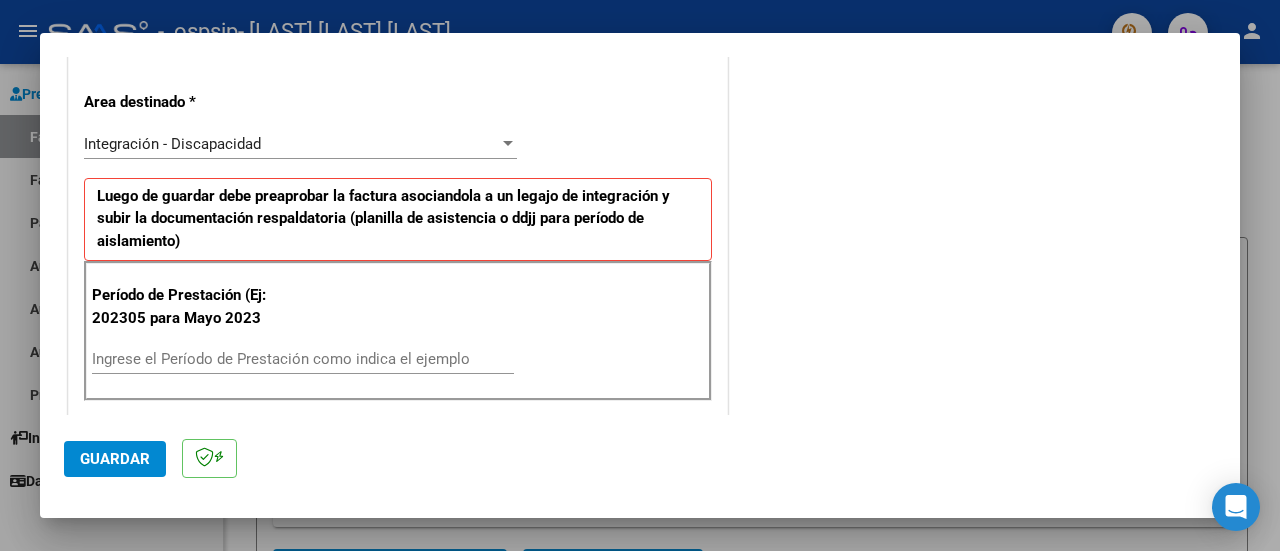 click on "Ingrese el Período de Prestación como indica el ejemplo" at bounding box center (303, 359) 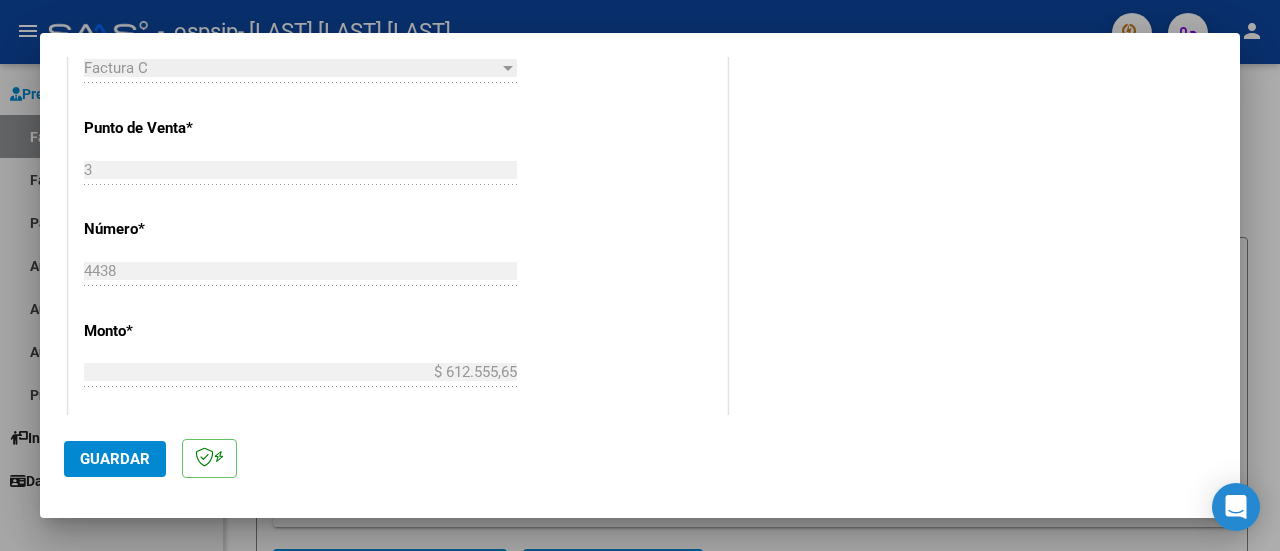 scroll, scrollTop: 900, scrollLeft: 0, axis: vertical 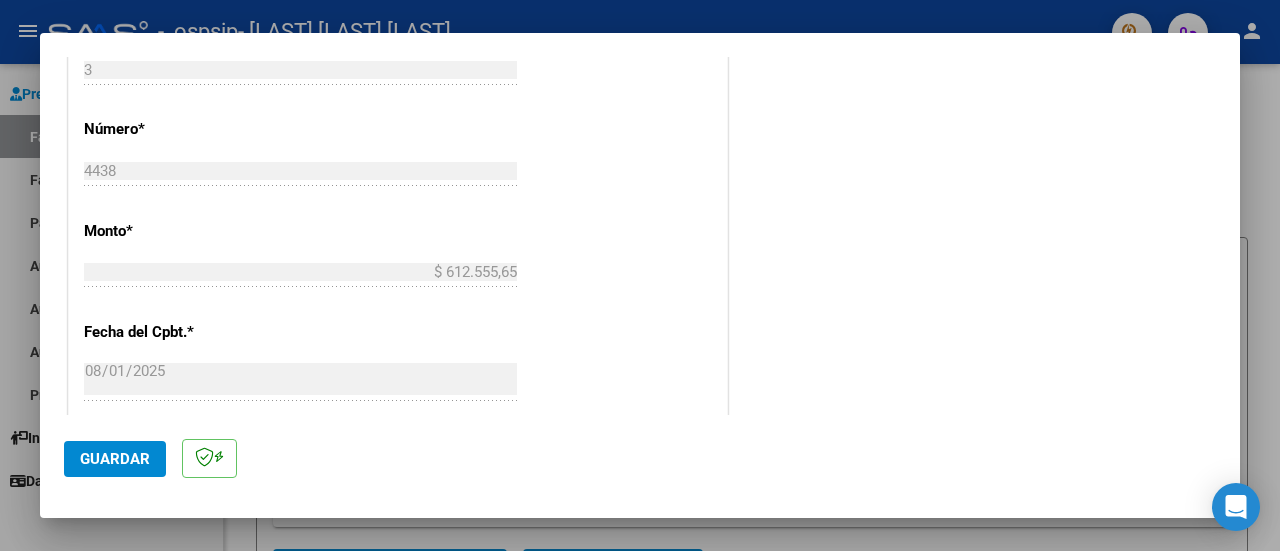 type on "202507" 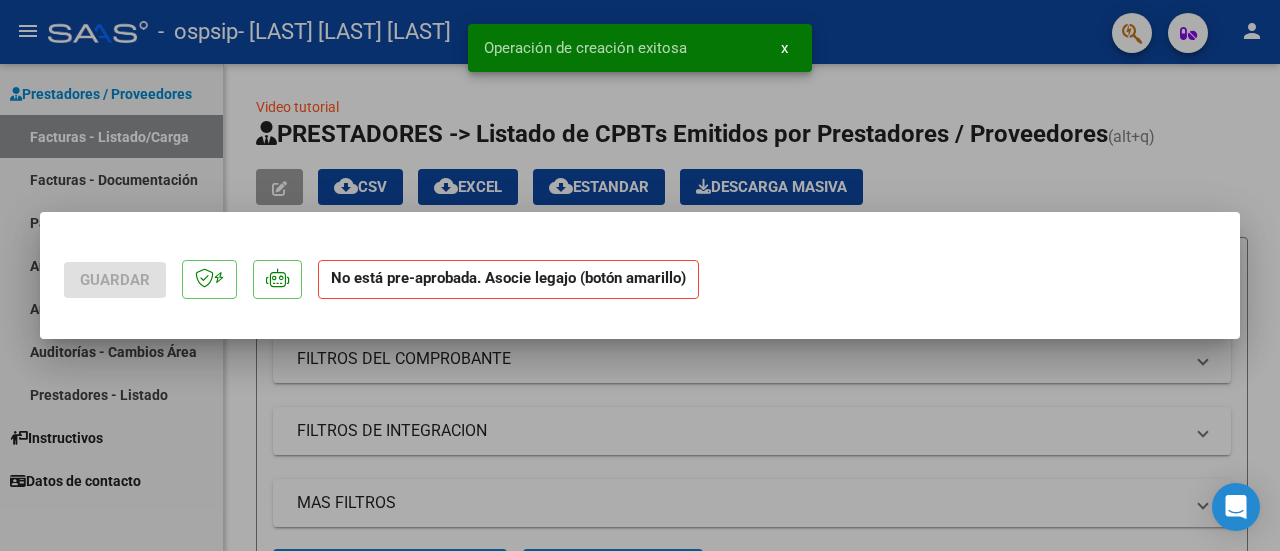 scroll, scrollTop: 0, scrollLeft: 0, axis: both 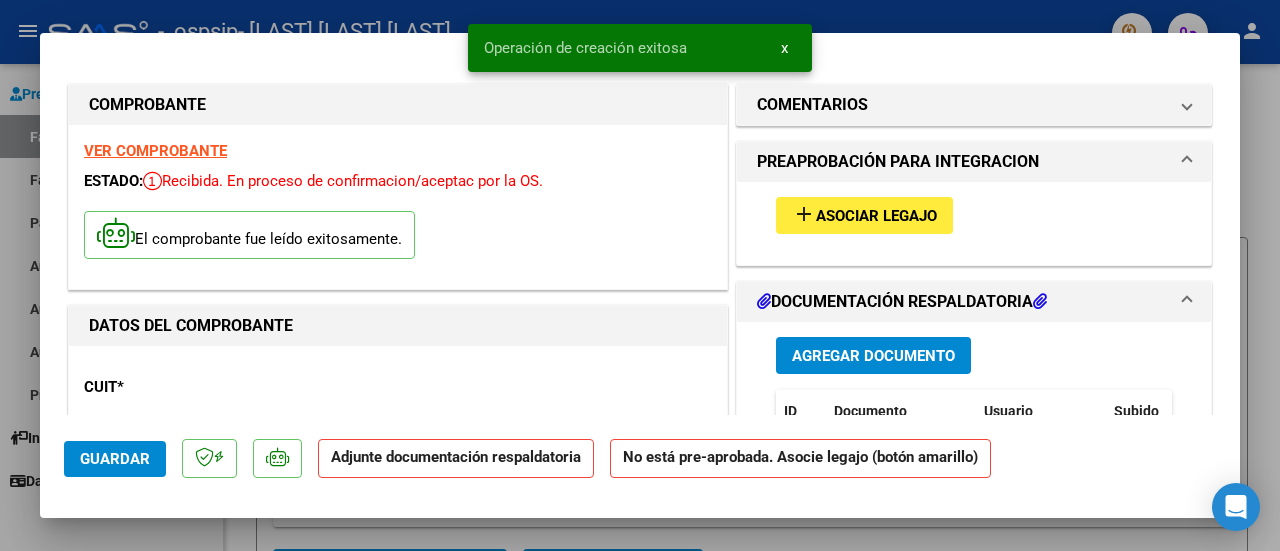 click on "Asociar Legajo" at bounding box center [876, 216] 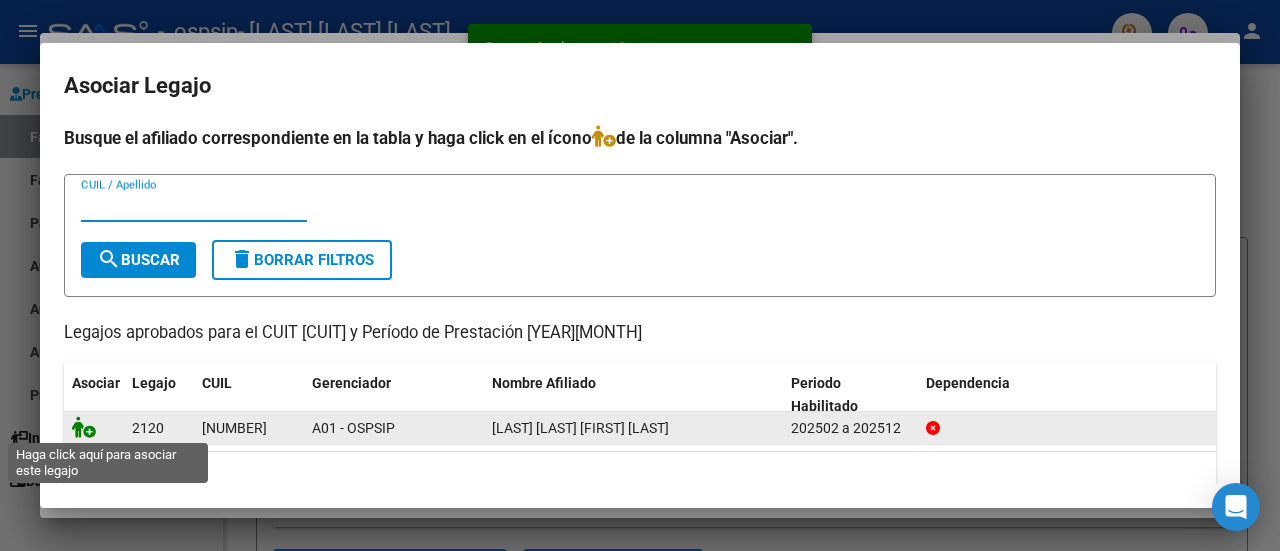 click 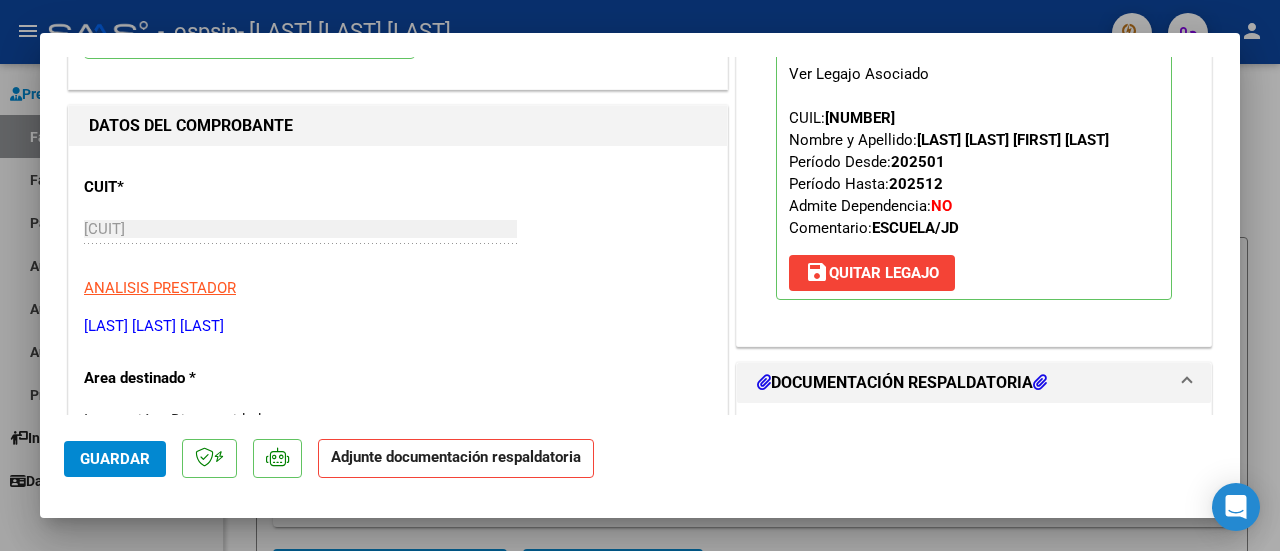 scroll, scrollTop: 300, scrollLeft: 0, axis: vertical 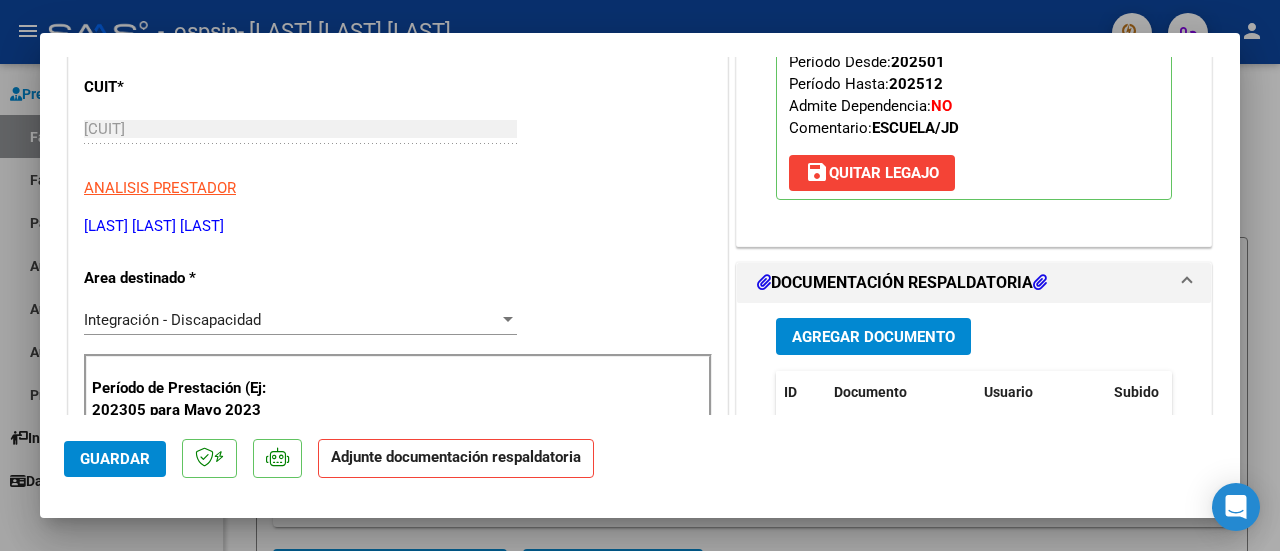 click on "Agregar Documento" at bounding box center [873, 337] 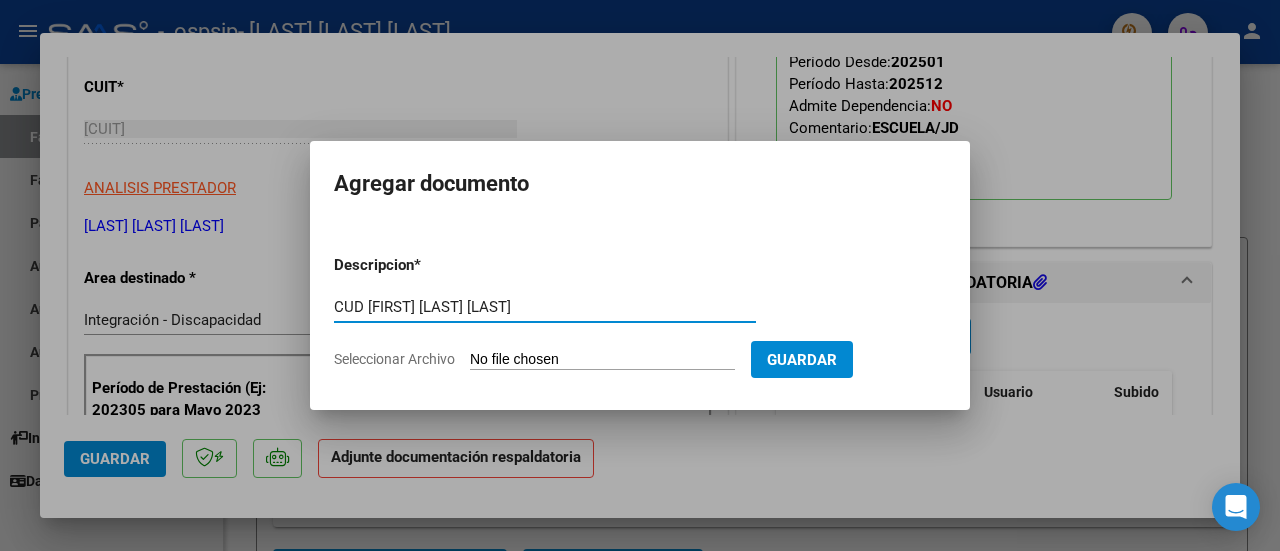 type on "CUD [FIRST] [LAST] [LAST]" 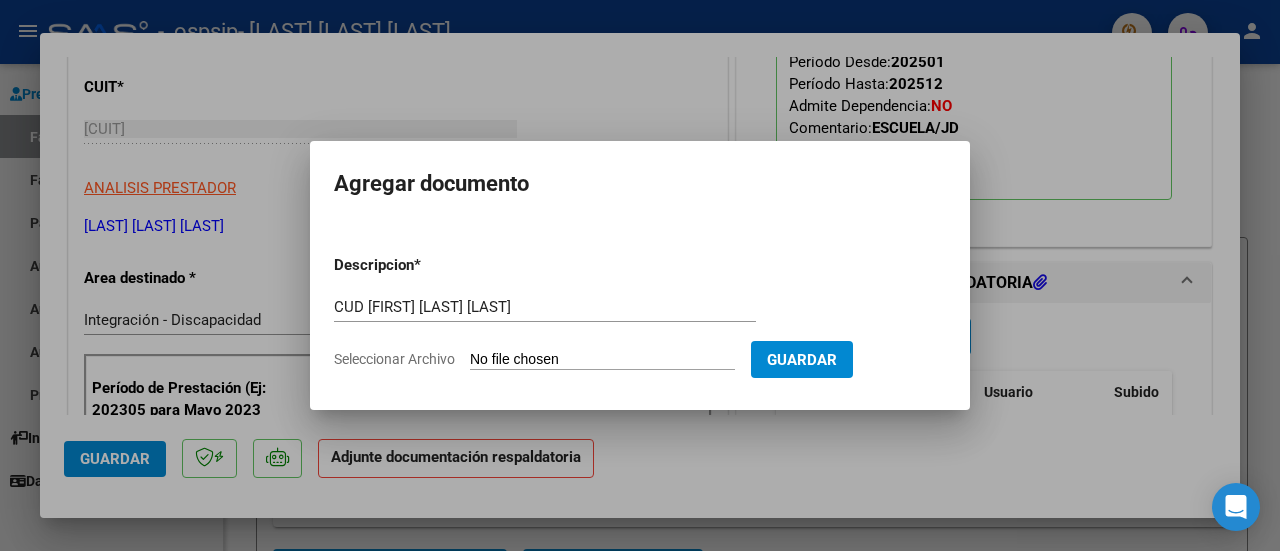 click on "Seleccionar Archivo" at bounding box center (602, 360) 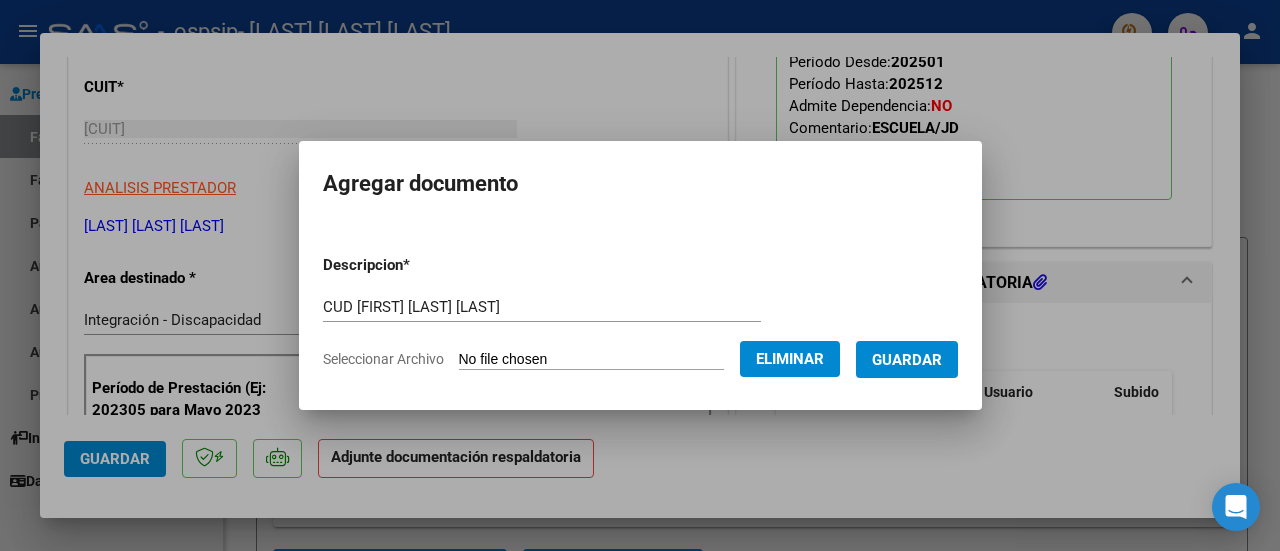 click on "Guardar" at bounding box center [907, 360] 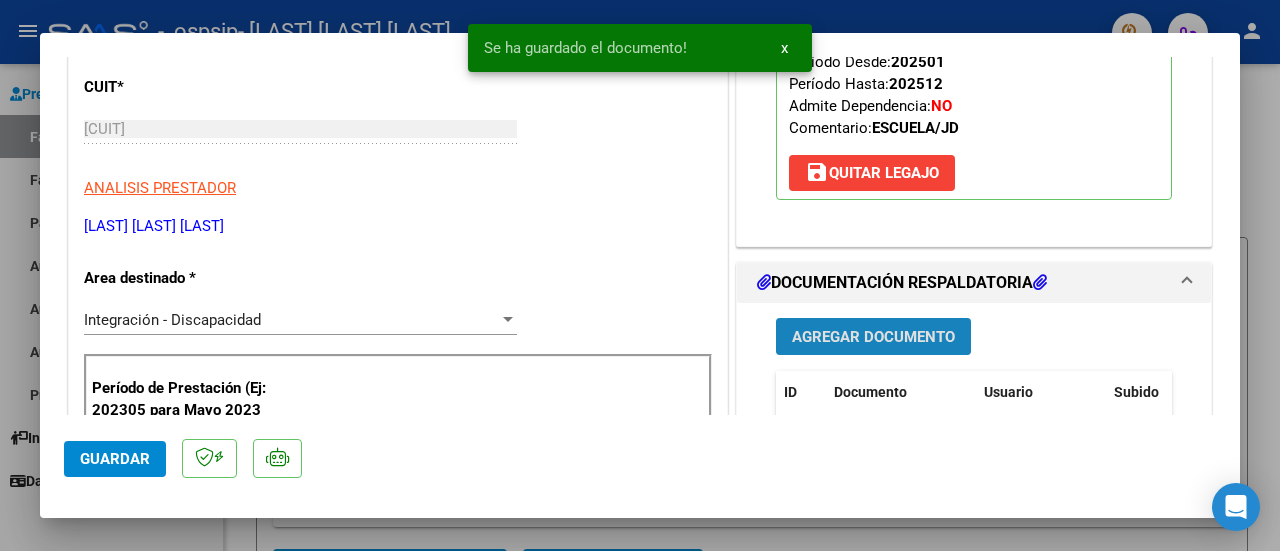 click on "Agregar Documento" at bounding box center (873, 337) 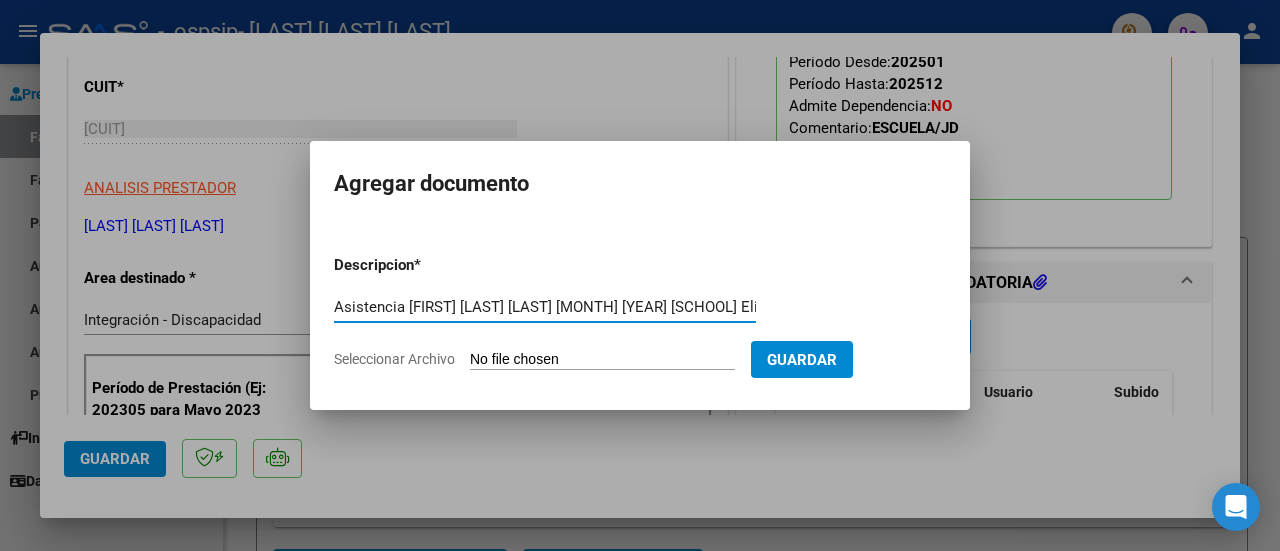type on "Asistencia [FIRST] [LAST] [LAST] [MONTH] [YEAR] [SCHOOL] Elim" 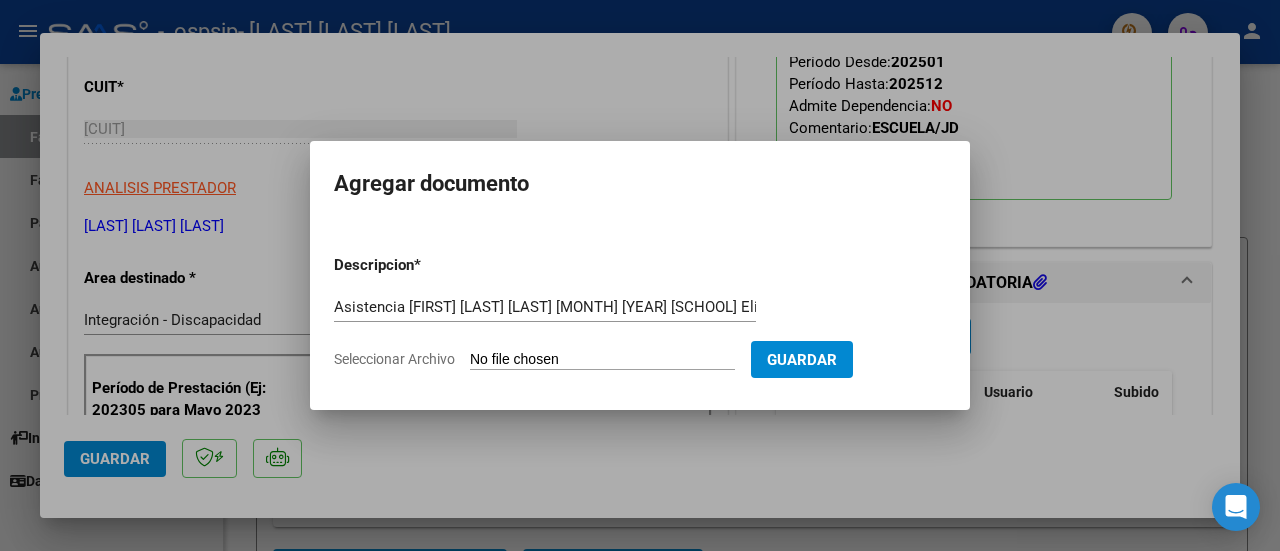 type on "C:\fakepath\[ASSISTANCE] [FIRST] [LAST] [LAST] [MONTH] [YEAR] [SCHOOL] Elim.pdf" 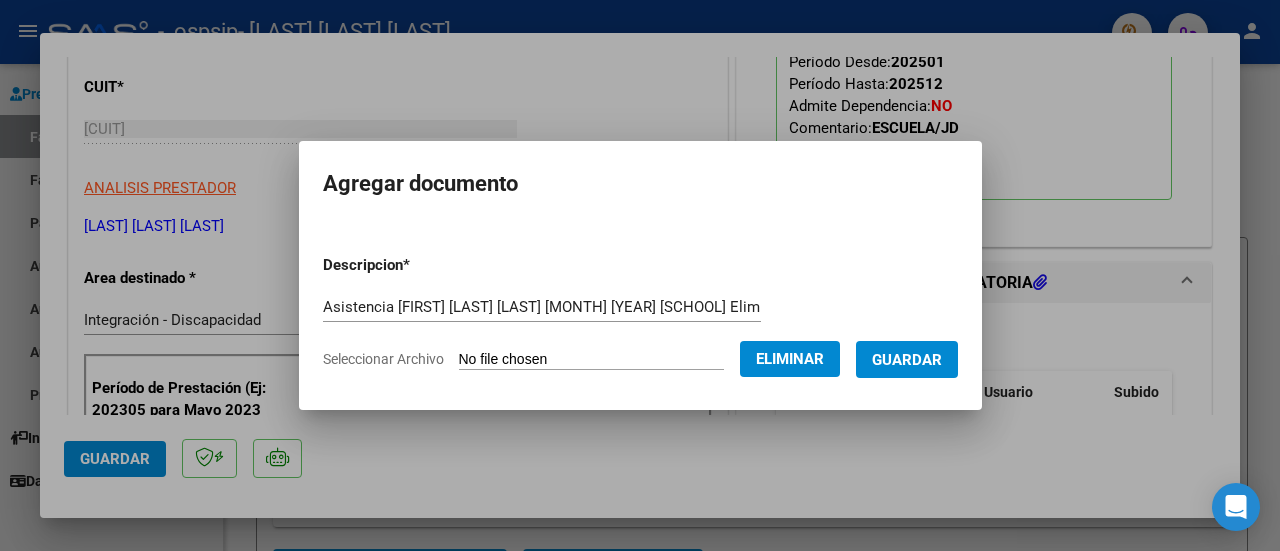 click on "Guardar" at bounding box center [907, 359] 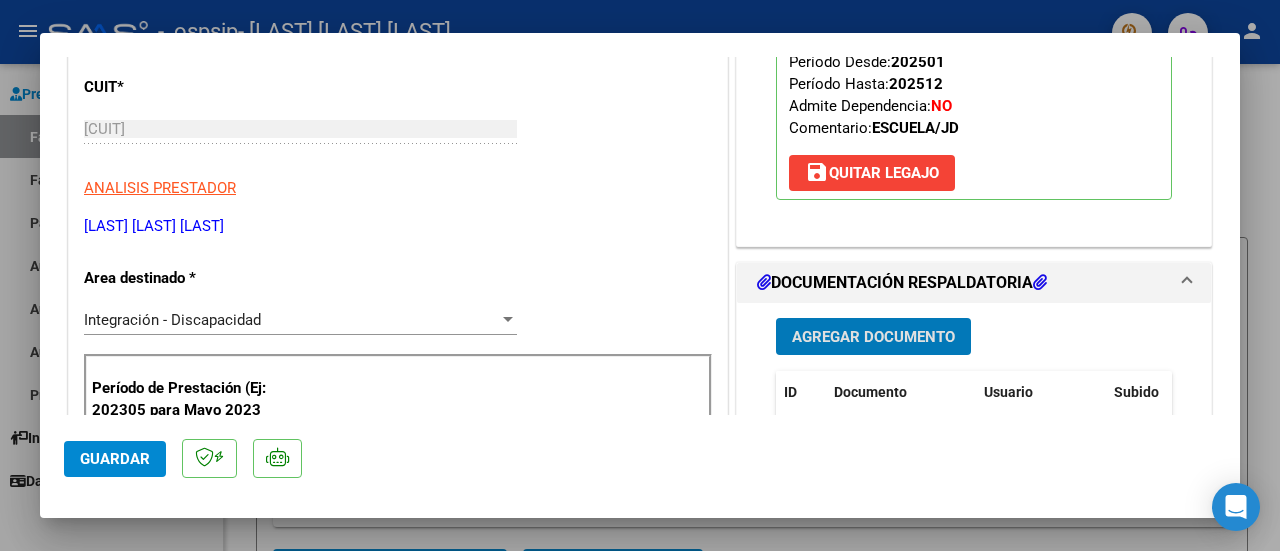 click on "Agregar Documento" at bounding box center [873, 337] 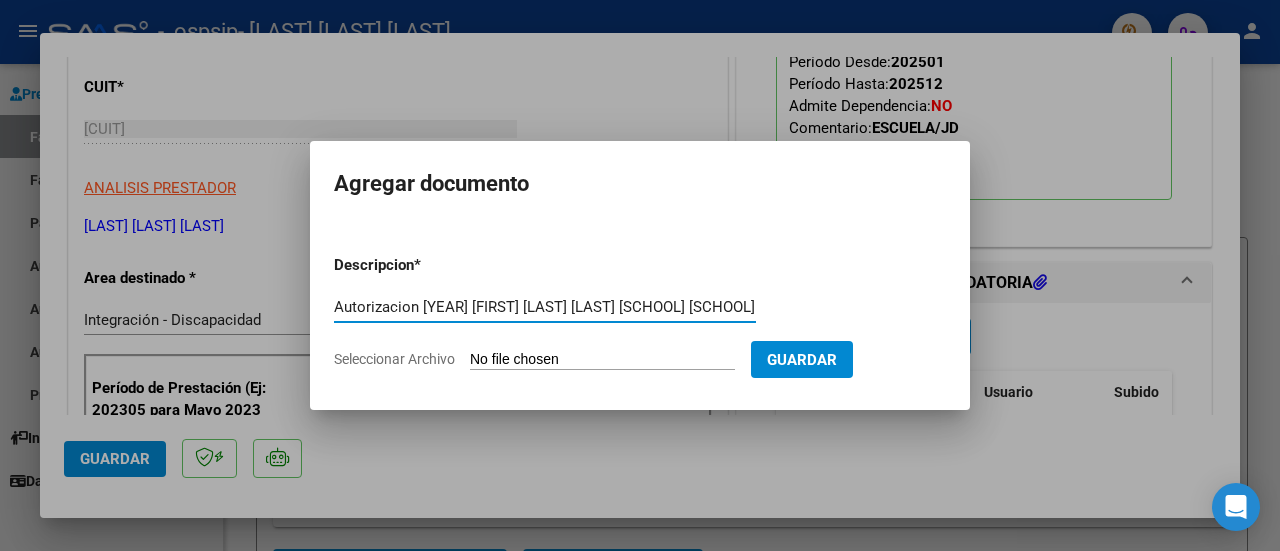 type on "Autorizacion [YEAR] [FIRST] [LAST] [LAST] [SCHOOL] [SCHOOL]" 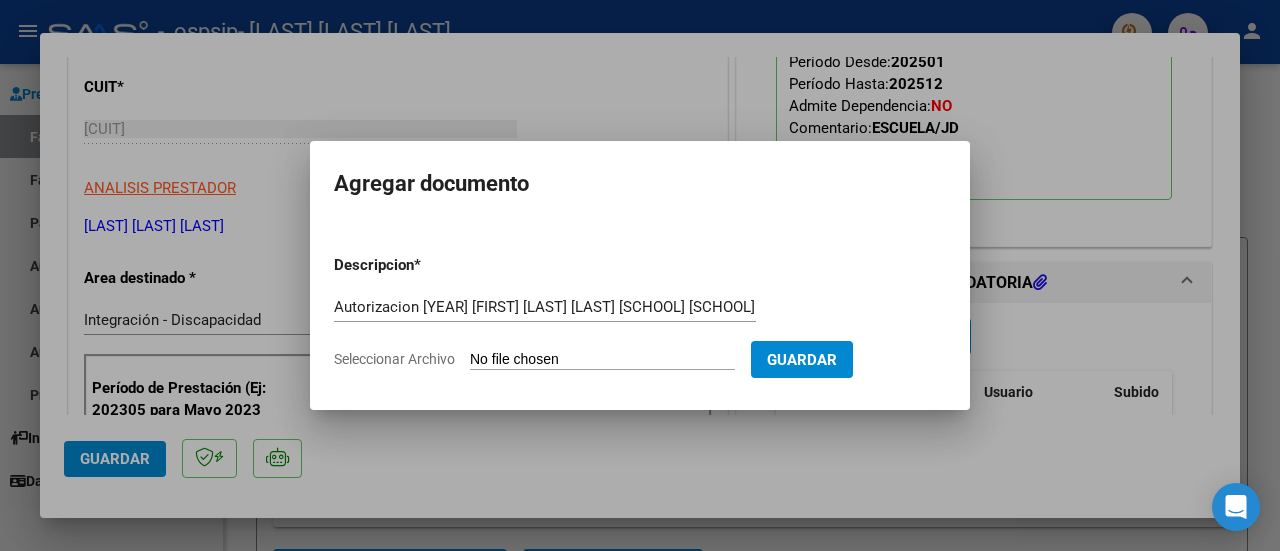 click on "Seleccionar Archivo" at bounding box center [602, 360] 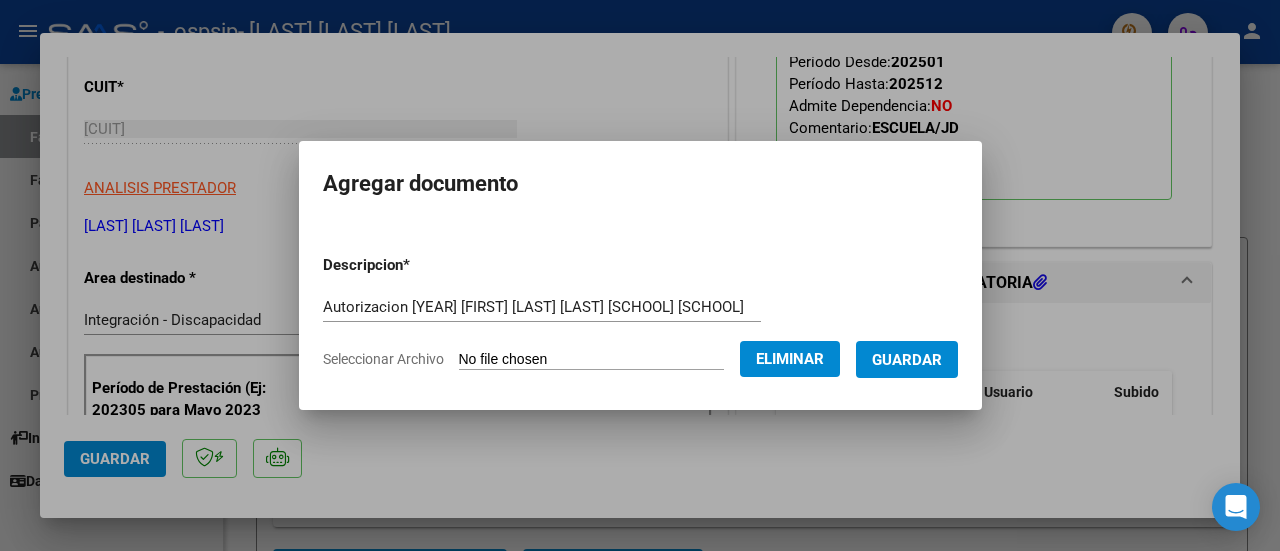 click on "Guardar" at bounding box center (907, 360) 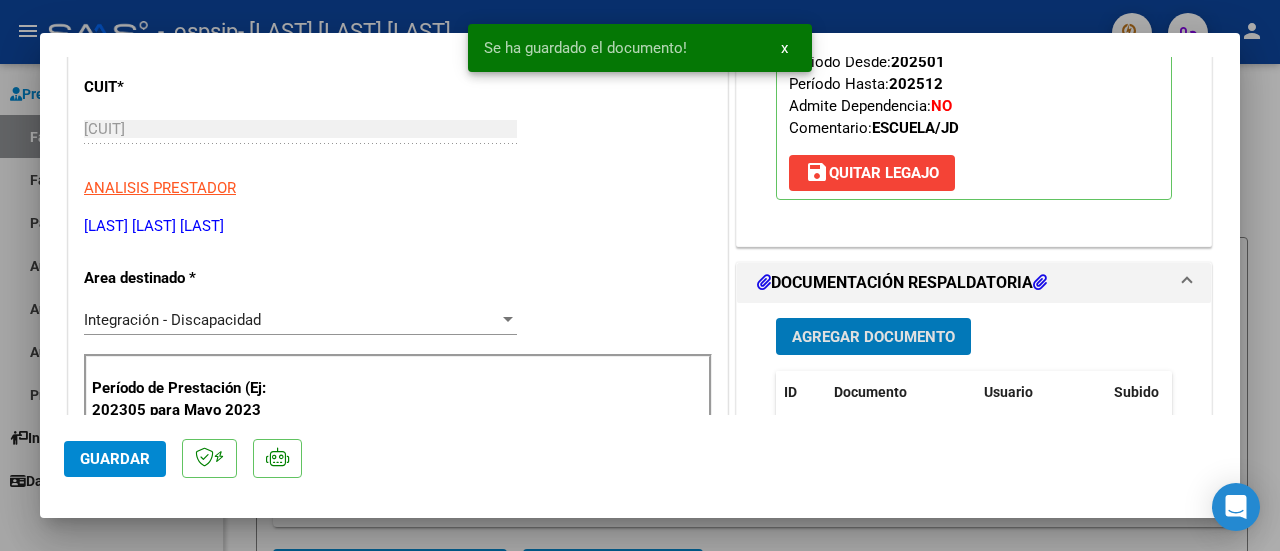 click on "Agregar Documento" at bounding box center [873, 337] 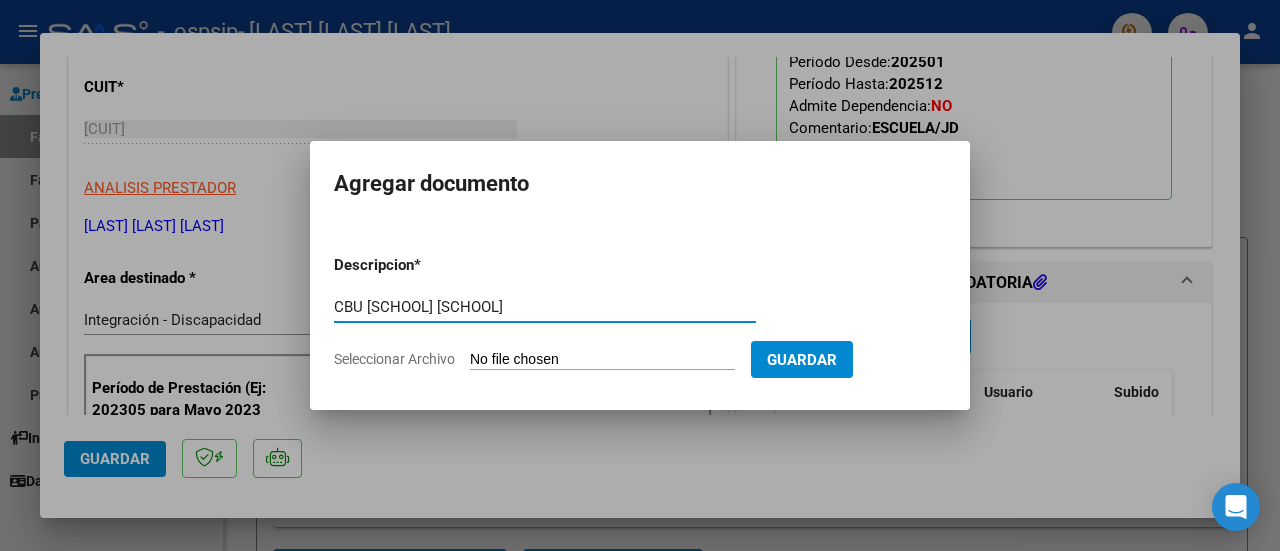 type on "CBU [SCHOOL] [SCHOOL]" 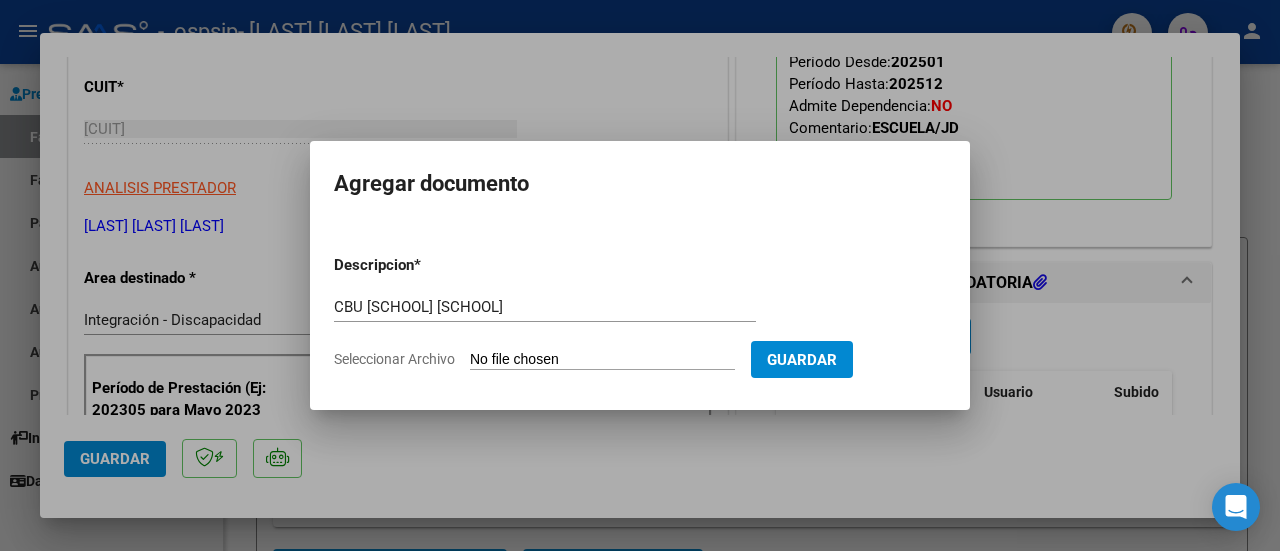 click on "Seleccionar Archivo" at bounding box center [602, 360] 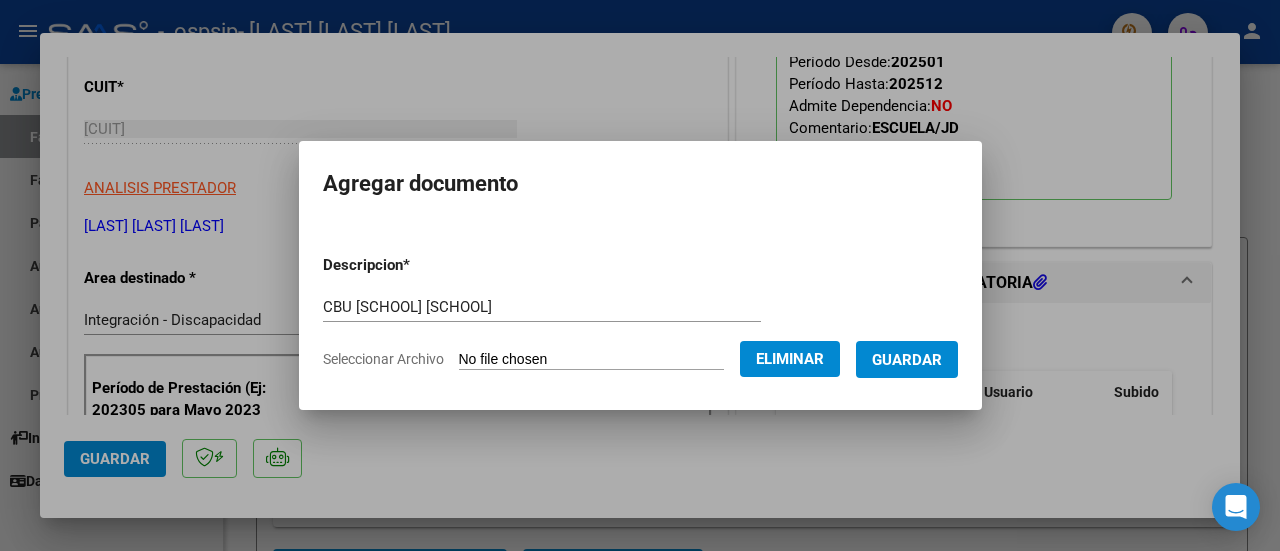 click on "Guardar" at bounding box center (907, 360) 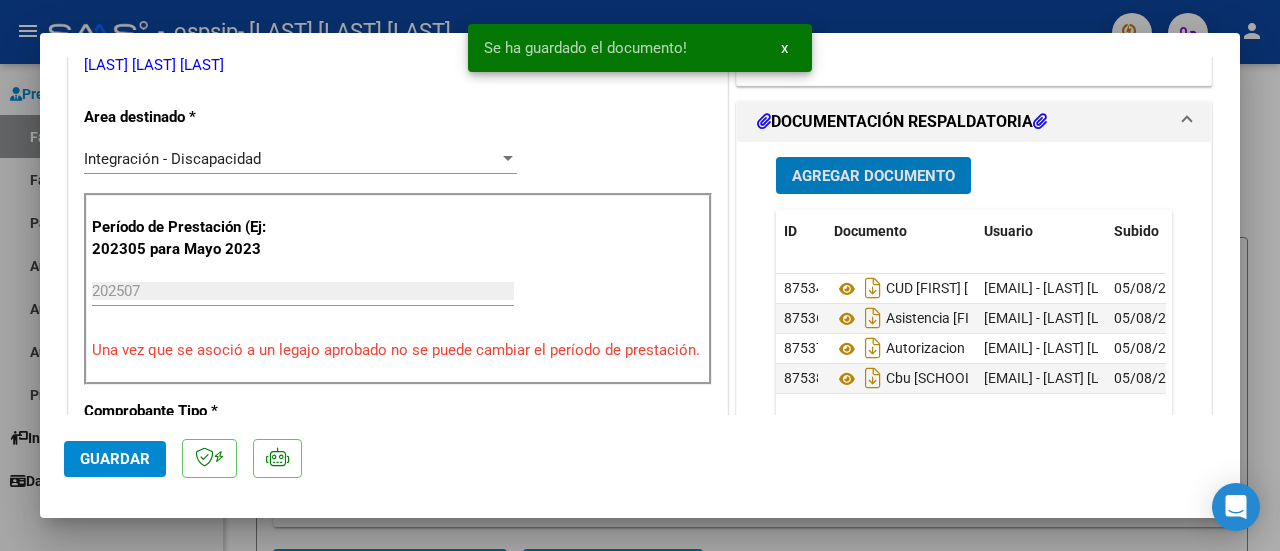 scroll, scrollTop: 500, scrollLeft: 0, axis: vertical 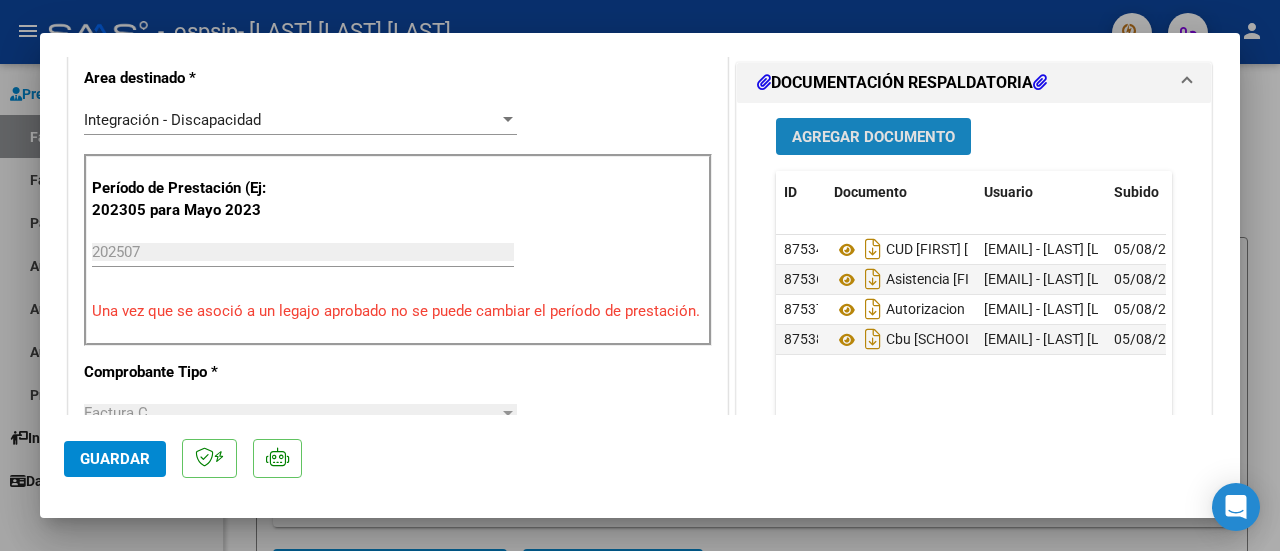 click on "Agregar Documento" at bounding box center [873, 137] 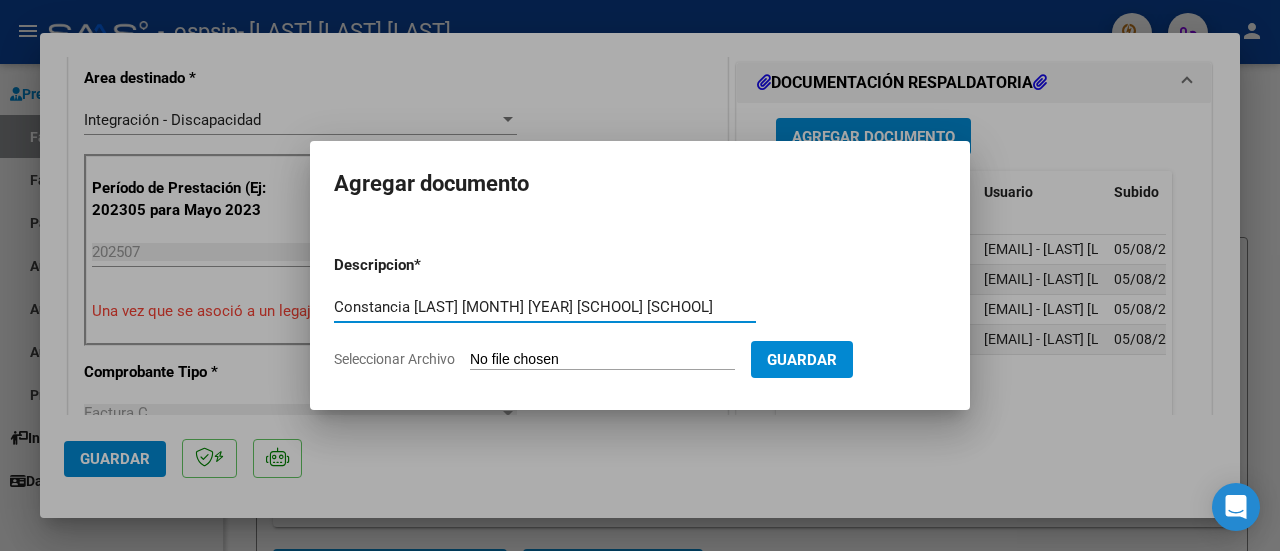 type on "Constancia [LAST] [MONTH] [YEAR] [SCHOOL] [SCHOOL]" 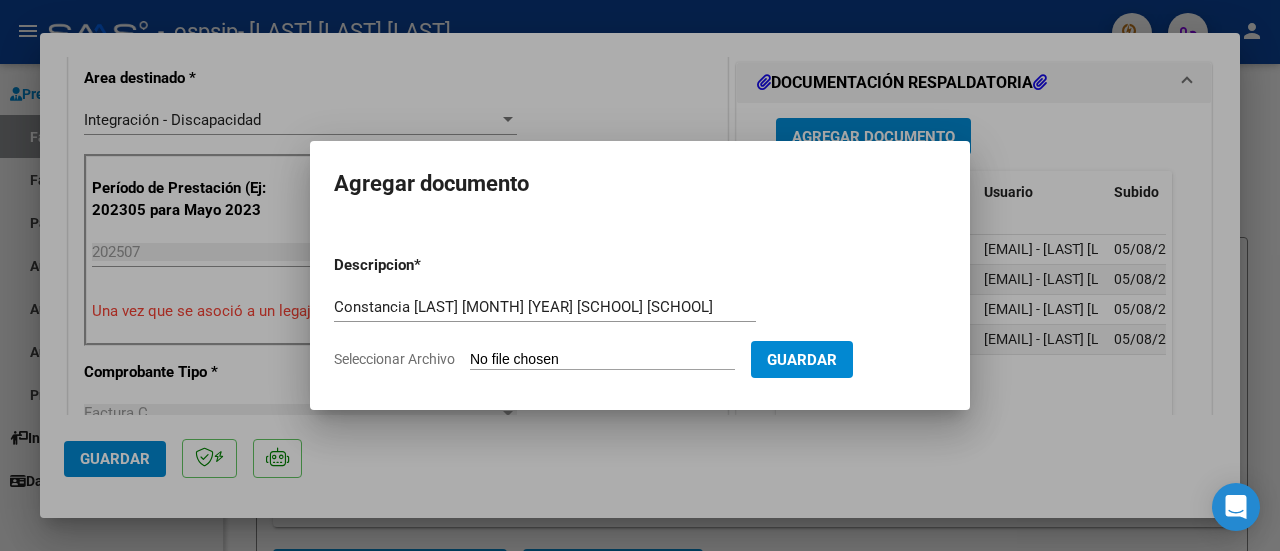 click on "Seleccionar Archivo" at bounding box center (602, 360) 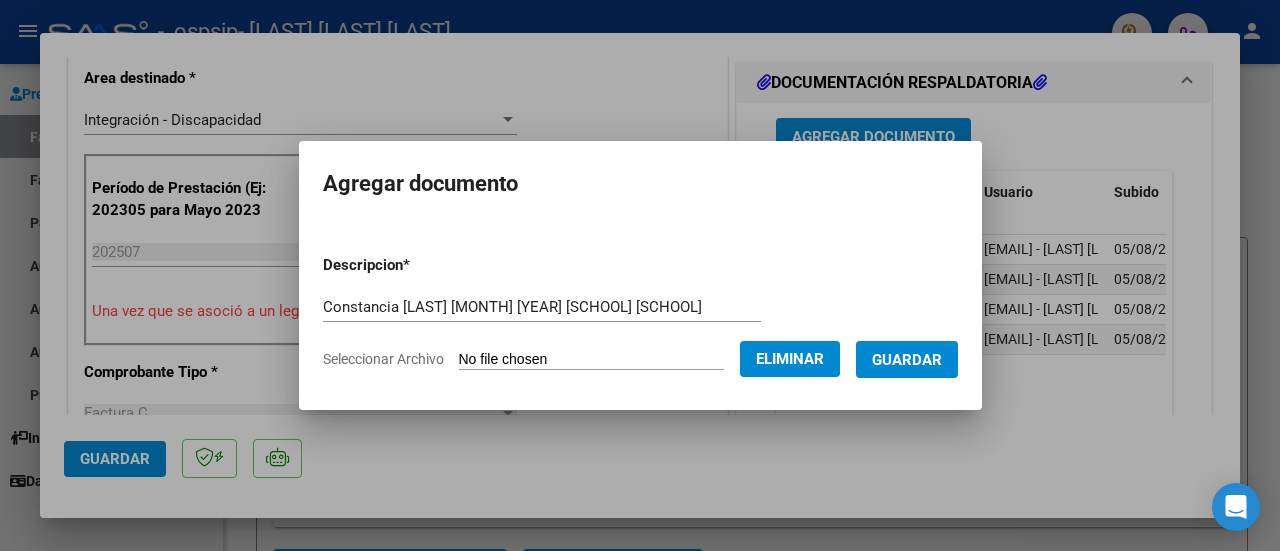 click on "Guardar" at bounding box center (907, 360) 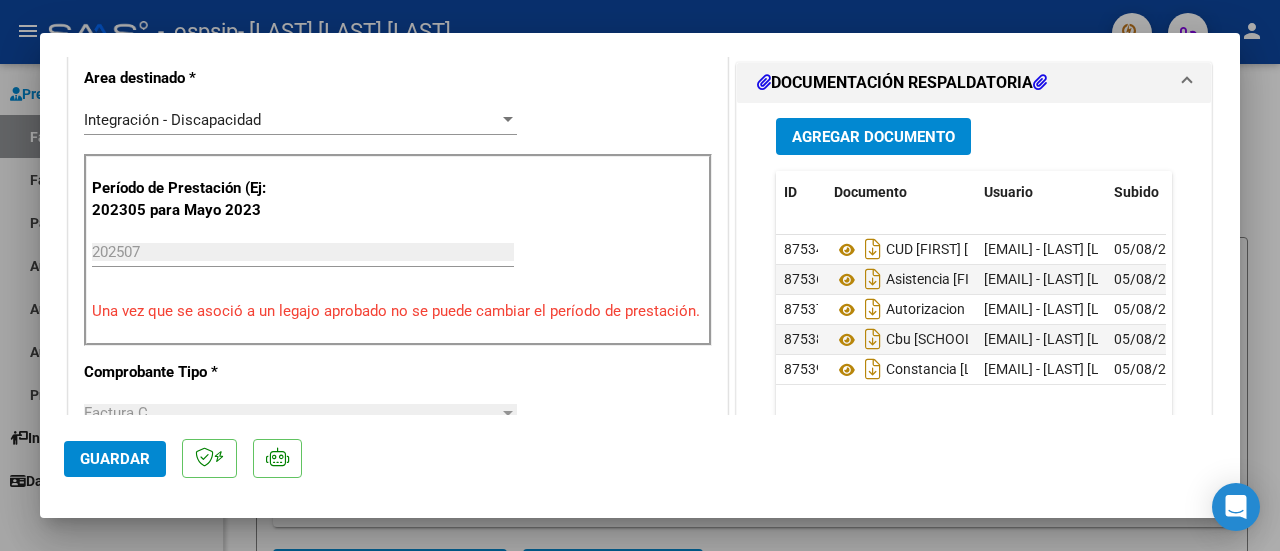 drag, startPoint x: 582, startPoint y: 279, endPoint x: 316, endPoint y: 346, distance: 274.30823 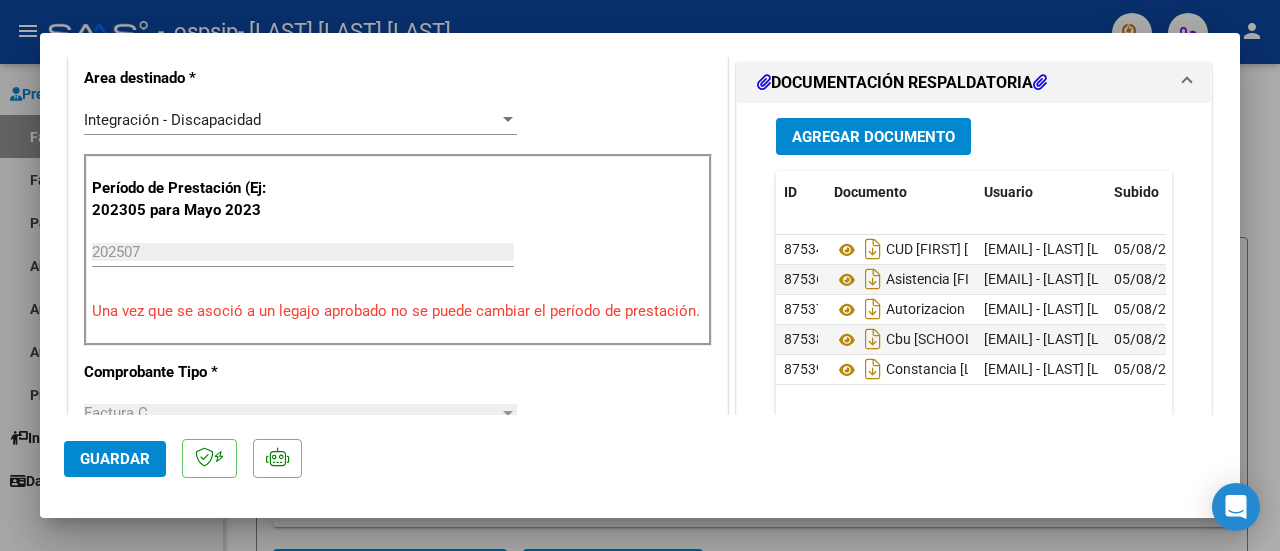 click on "CUIT  *   [CUIT] Ingresar CUIT  ANALISIS PRESTADOR  [LAST] [LAST] [LAST]  ARCA Padrón  Area destinado * Integración - Discapacidad Seleccionar Area Período de Prestación (Ej: 202305 para Mayo 2023    [YEAR][MONTH] Ingrese el Período de Prestación como indica el ejemplo   Una vez que se asoció a un legajo aprobado no se puede cambiar el período de prestación.   Comprobante Tipo * Factura C Seleccionar Tipo Punto de Venta  *   3 Ingresar el Nro.  Número  *   4438 Ingresar el Nro.  Monto  *   $ 612.555,65 Ingresar el monto  Fecha del Cpbt.  *   [YEAR]-[MONTH]-[DAY] Ingresar la fecha  CAE / CAEA (no ingrese CAI)    75310928203767 Ingresar el CAE o CAEA (no ingrese CAI)  Fecha de Vencimiento    Ingresar la fecha  Ref. Externa    Ingresar la ref.  N° Liquidación    Ingresar el N° Liquidación" at bounding box center (398, 605) 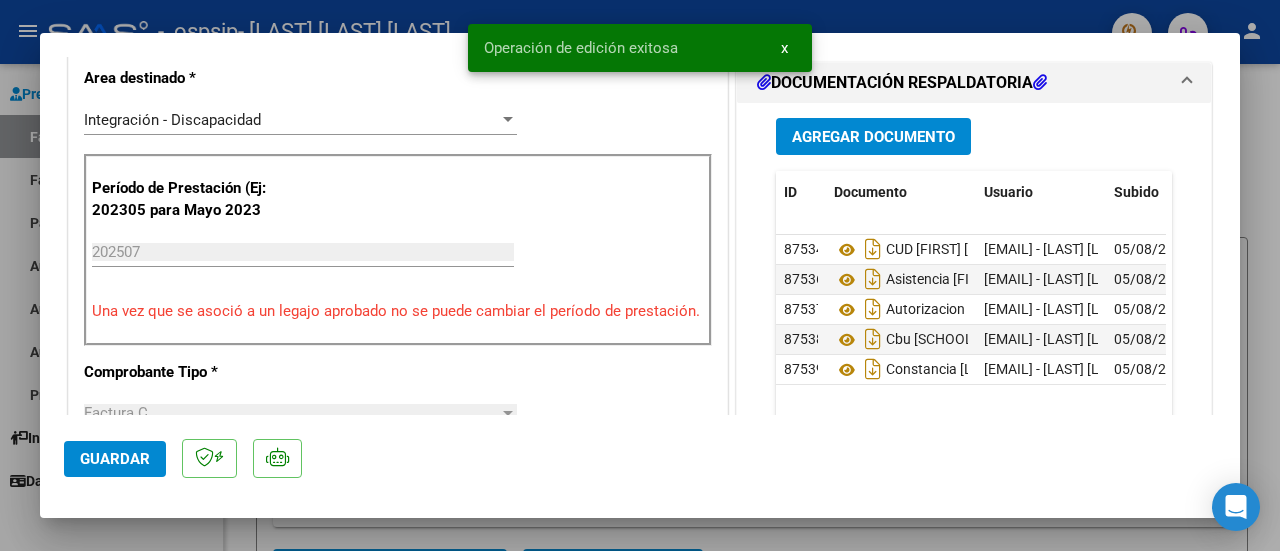 click at bounding box center (640, 275) 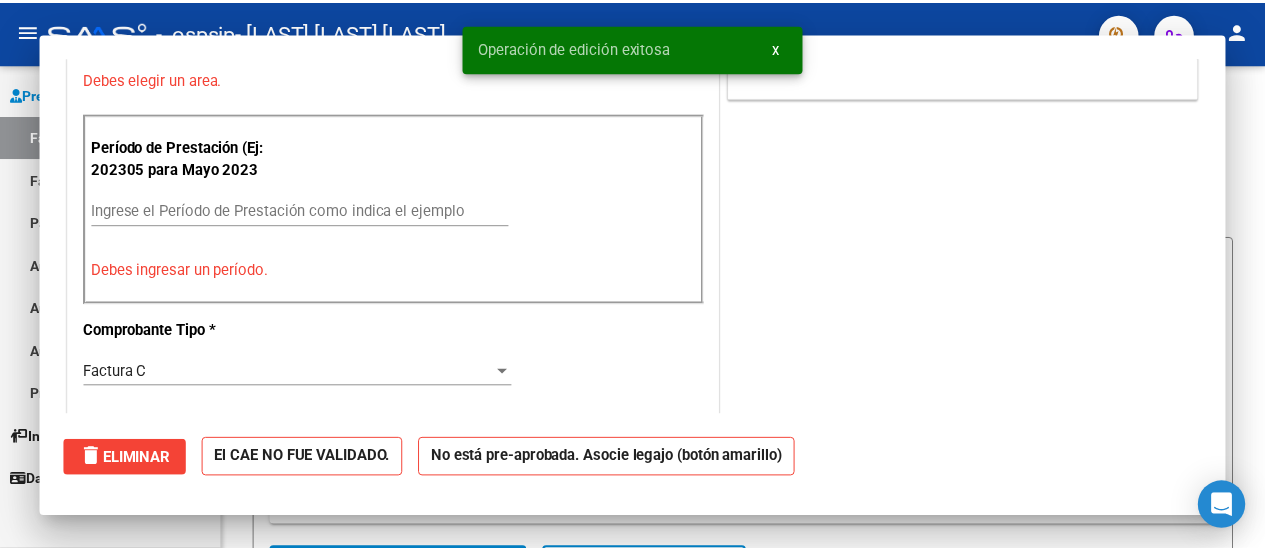 scroll, scrollTop: 414, scrollLeft: 0, axis: vertical 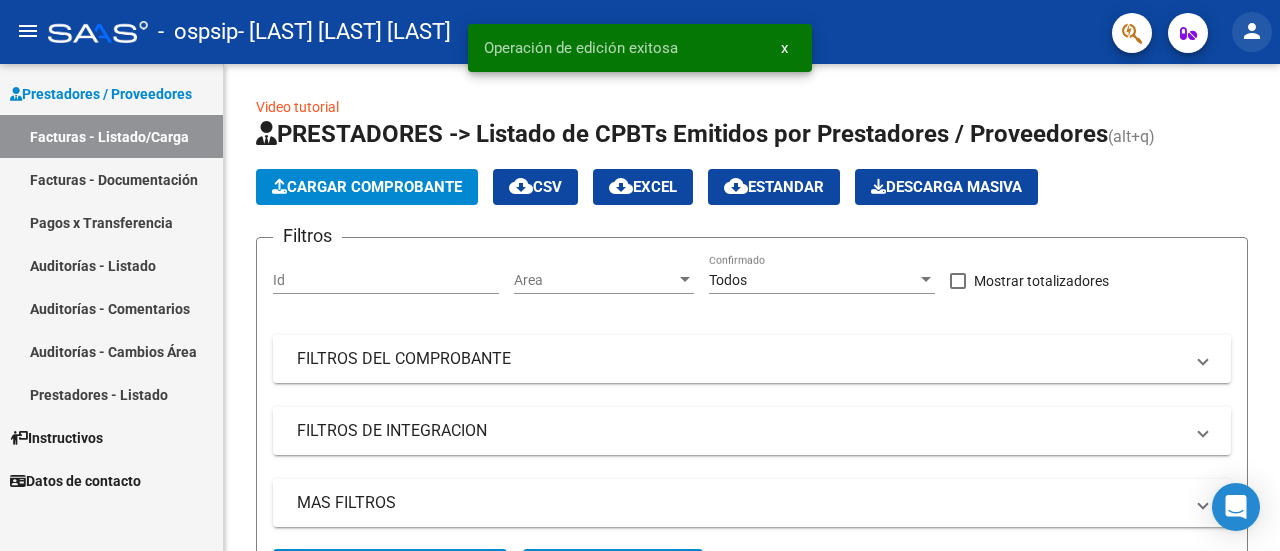 click on "person" 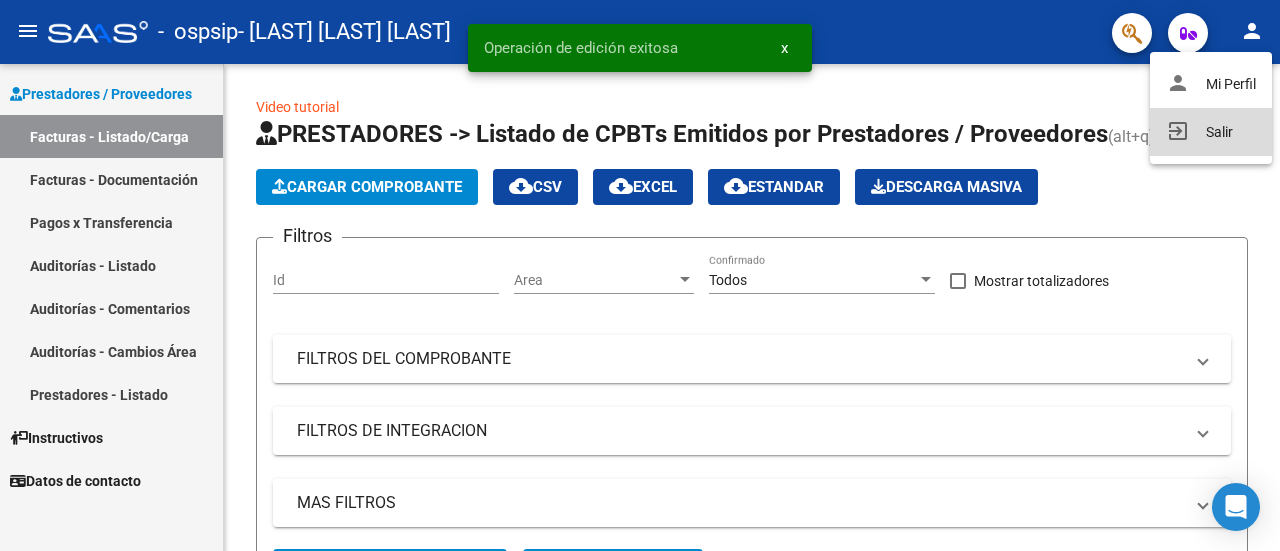 click on "exit_to_app  Salir" at bounding box center (1211, 132) 